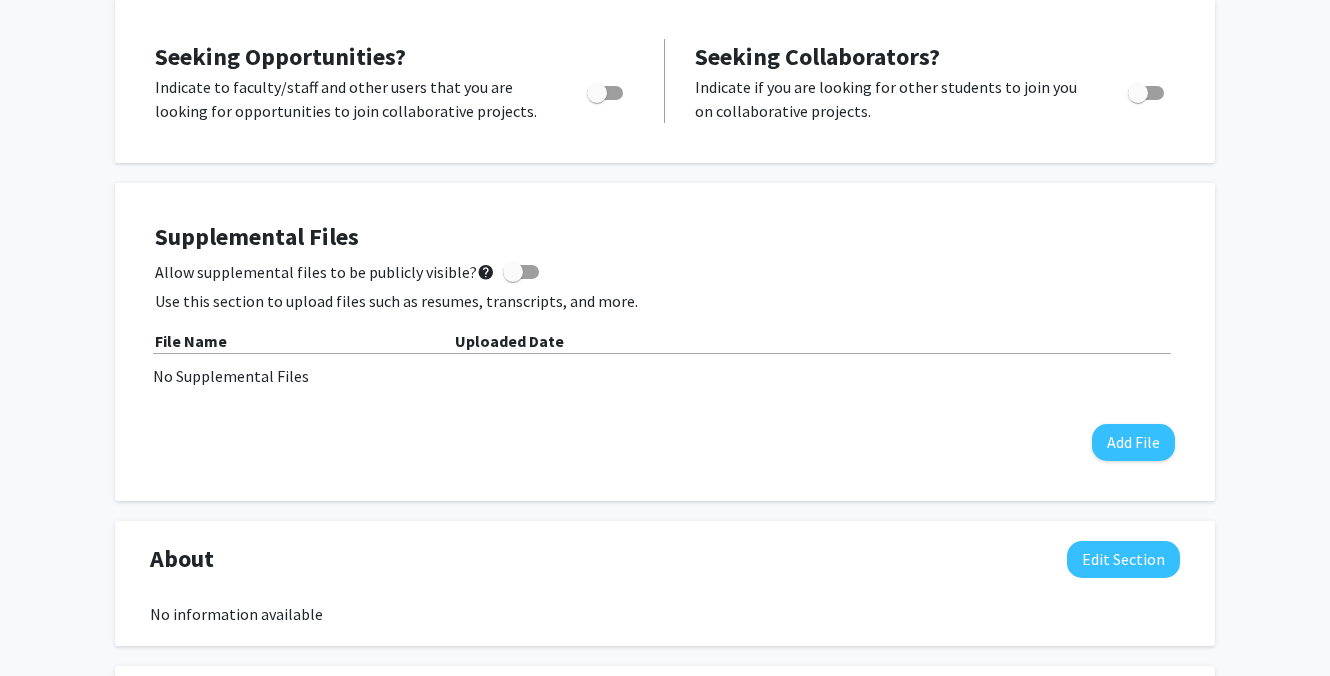 scroll, scrollTop: 0, scrollLeft: 0, axis: both 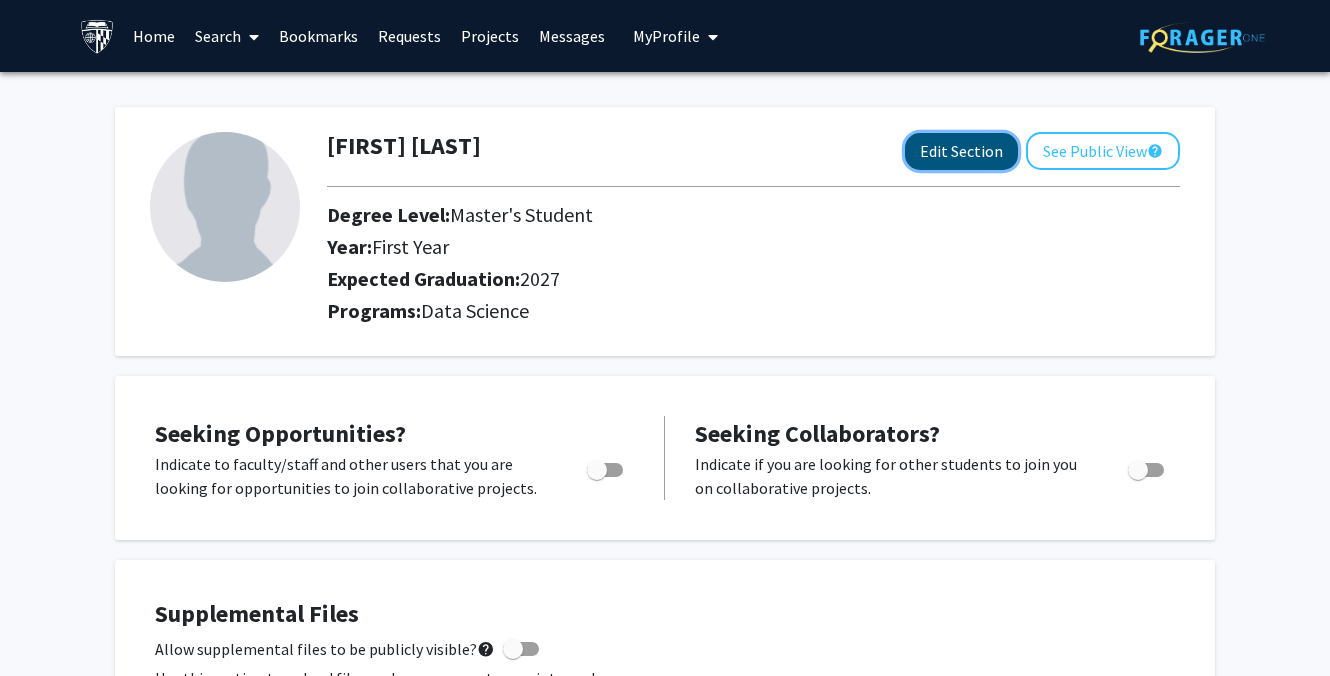 click on "Edit Section" 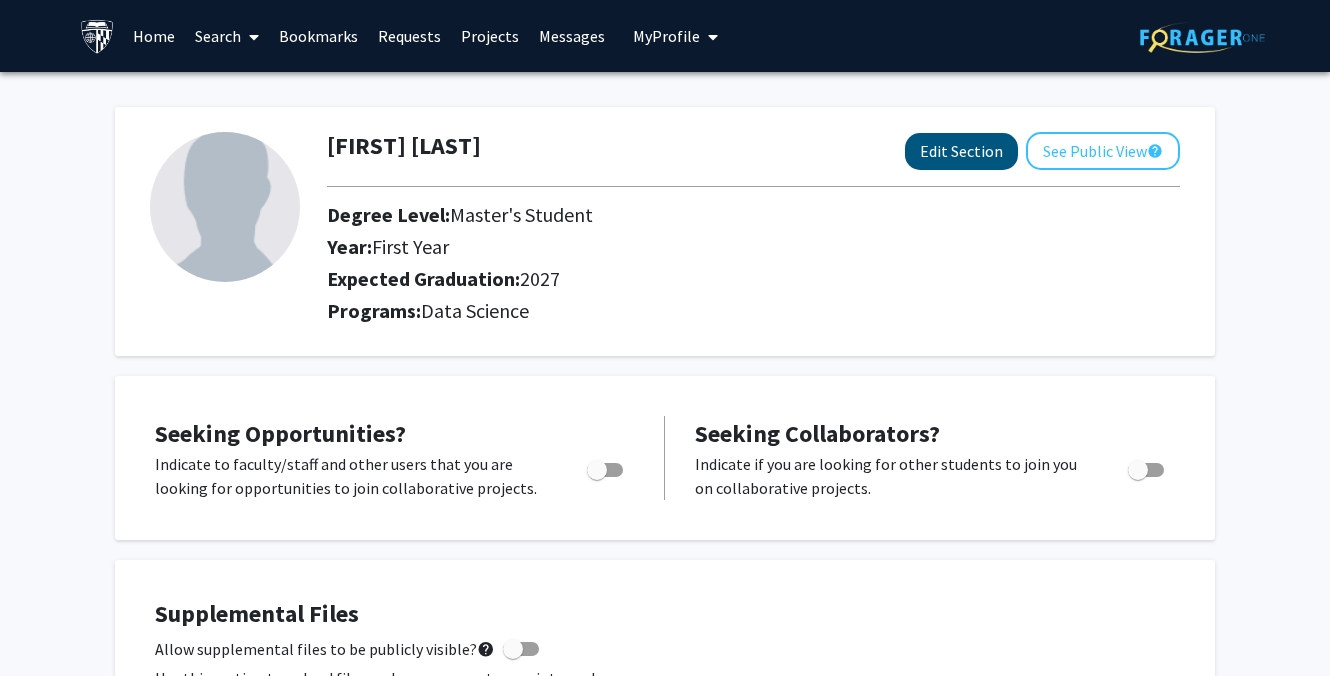 select on "first_year" 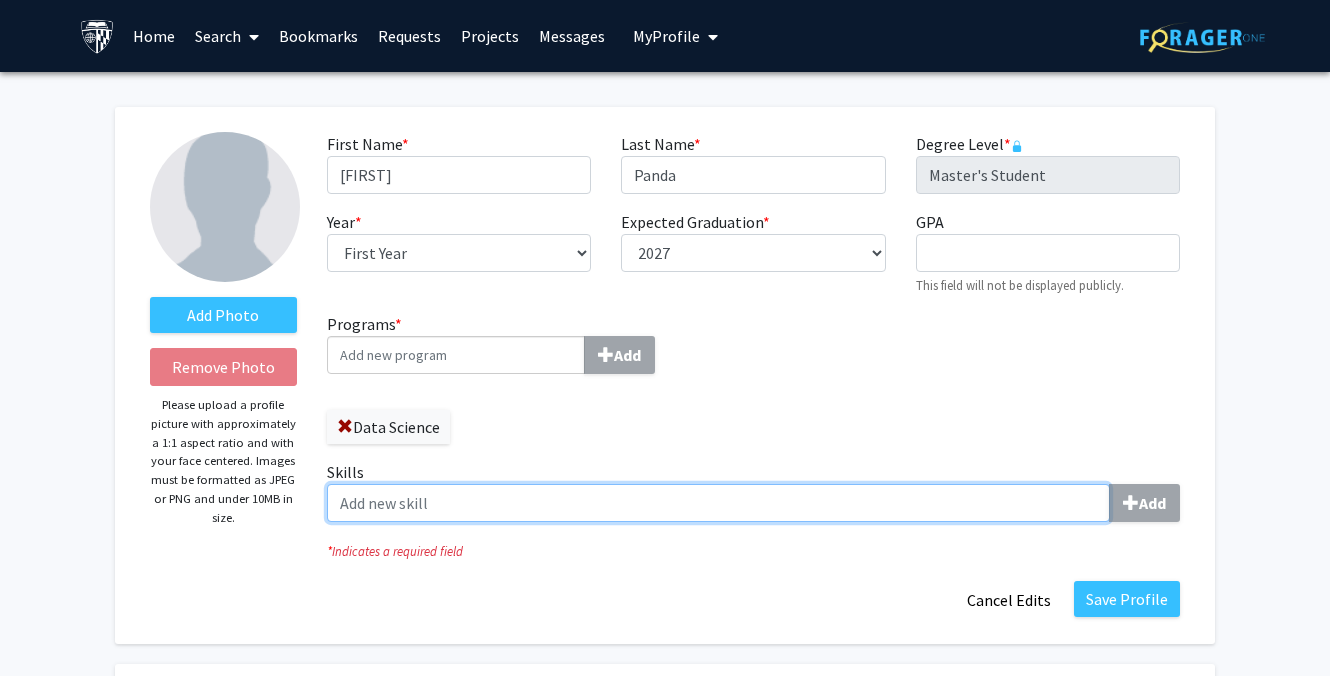 click on "Skills  Add" 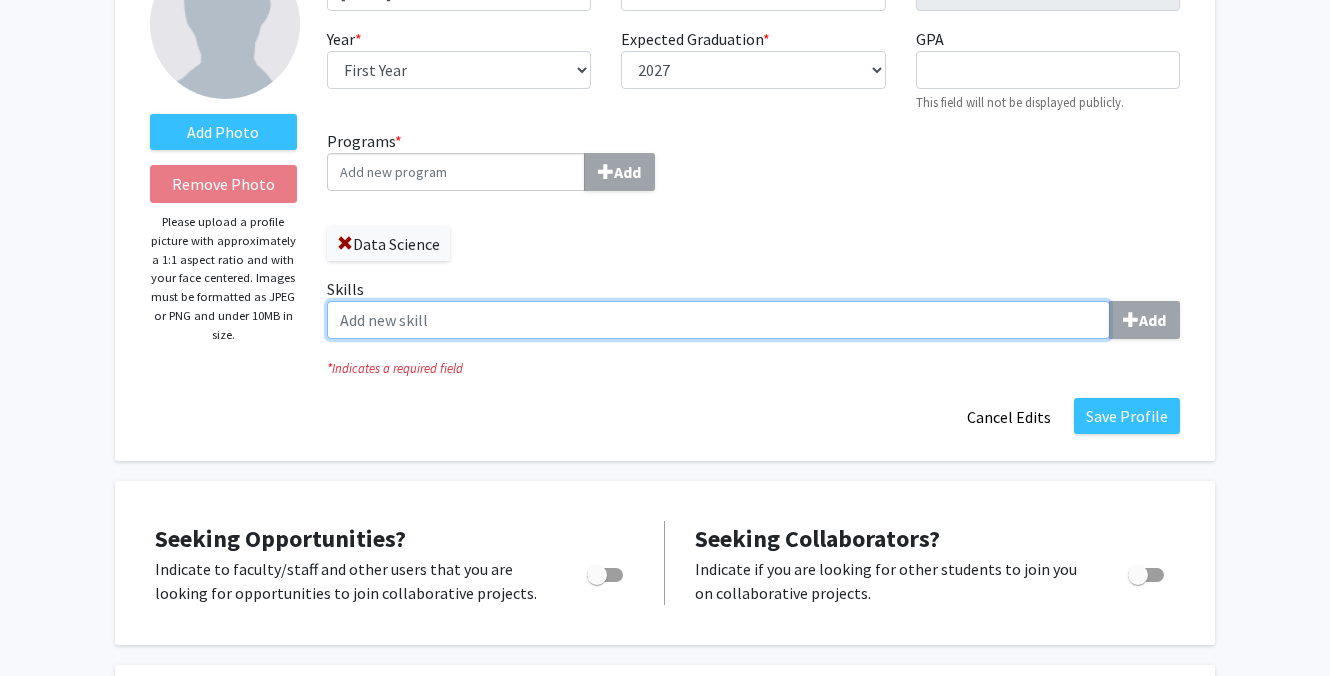 scroll, scrollTop: 185, scrollLeft: 0, axis: vertical 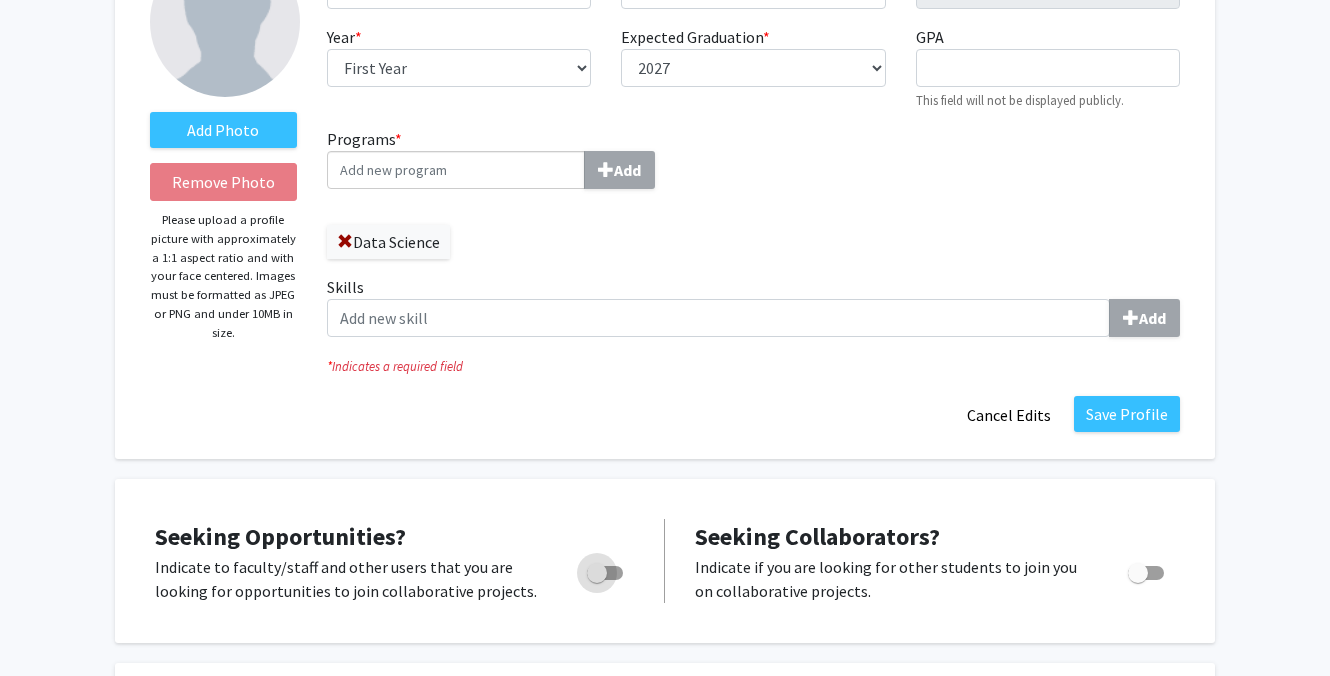 click at bounding box center (597, 573) 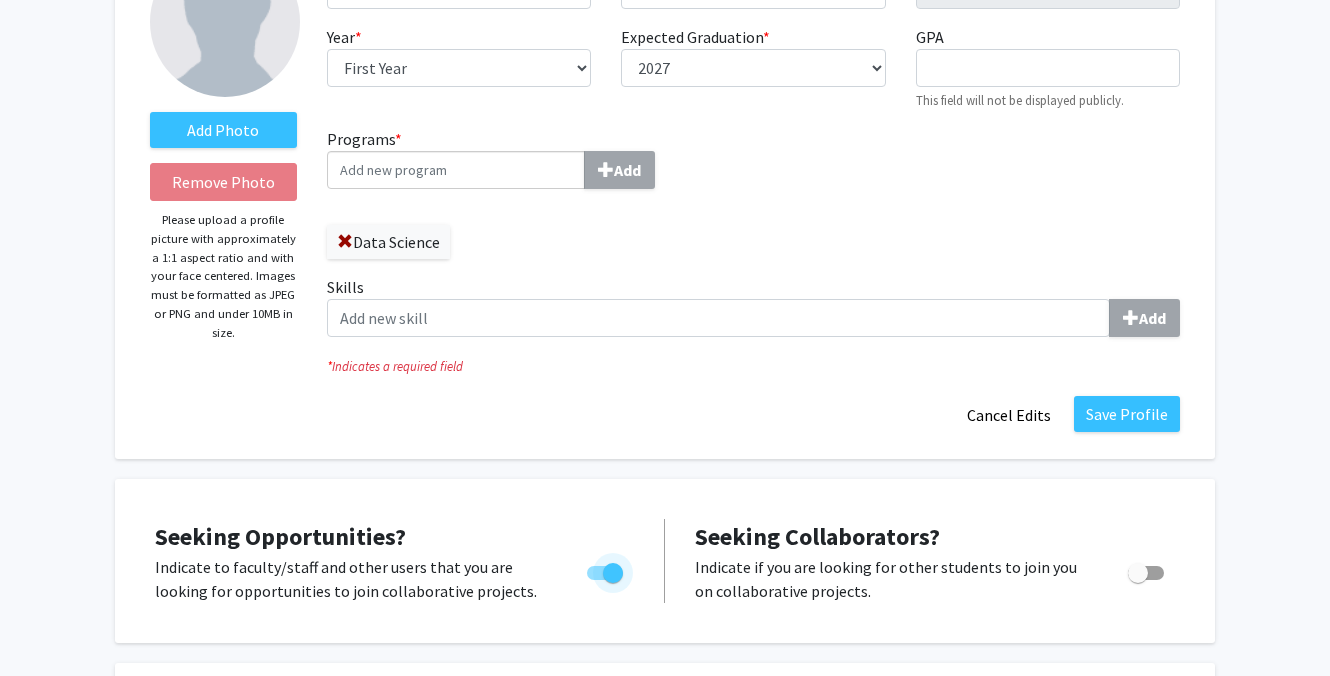 click at bounding box center (601, 573) 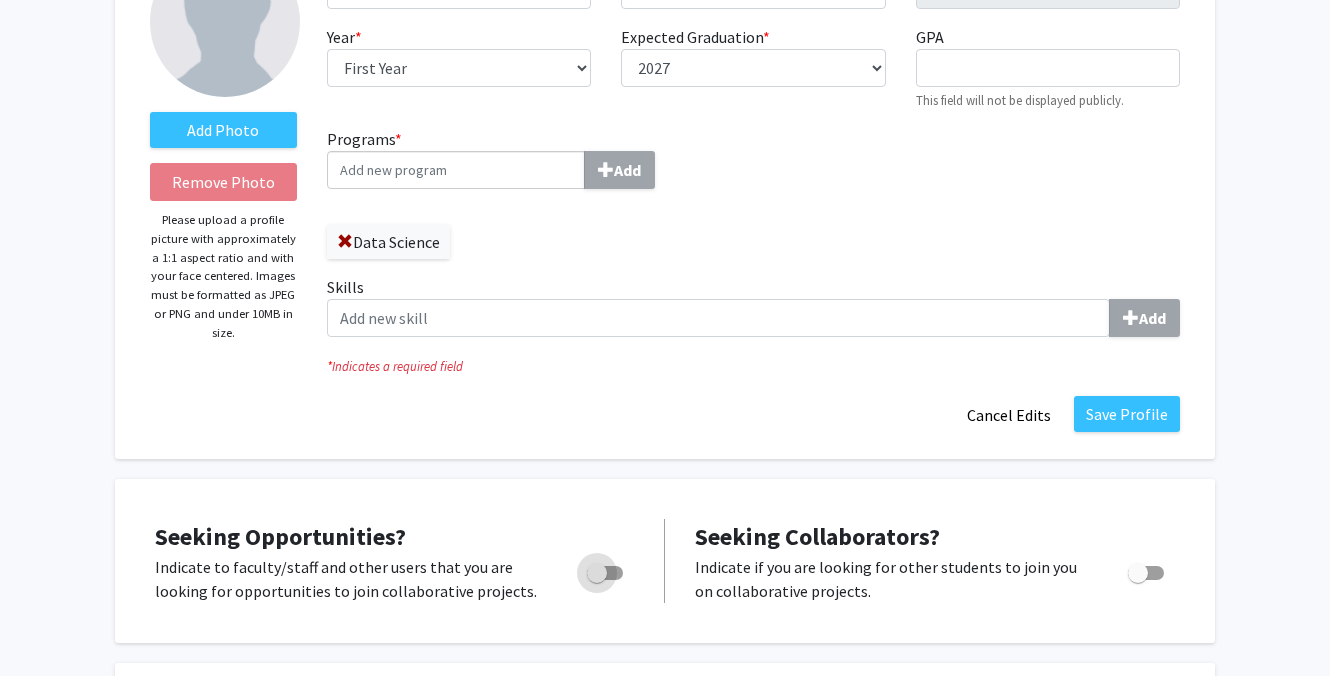 click at bounding box center (597, 573) 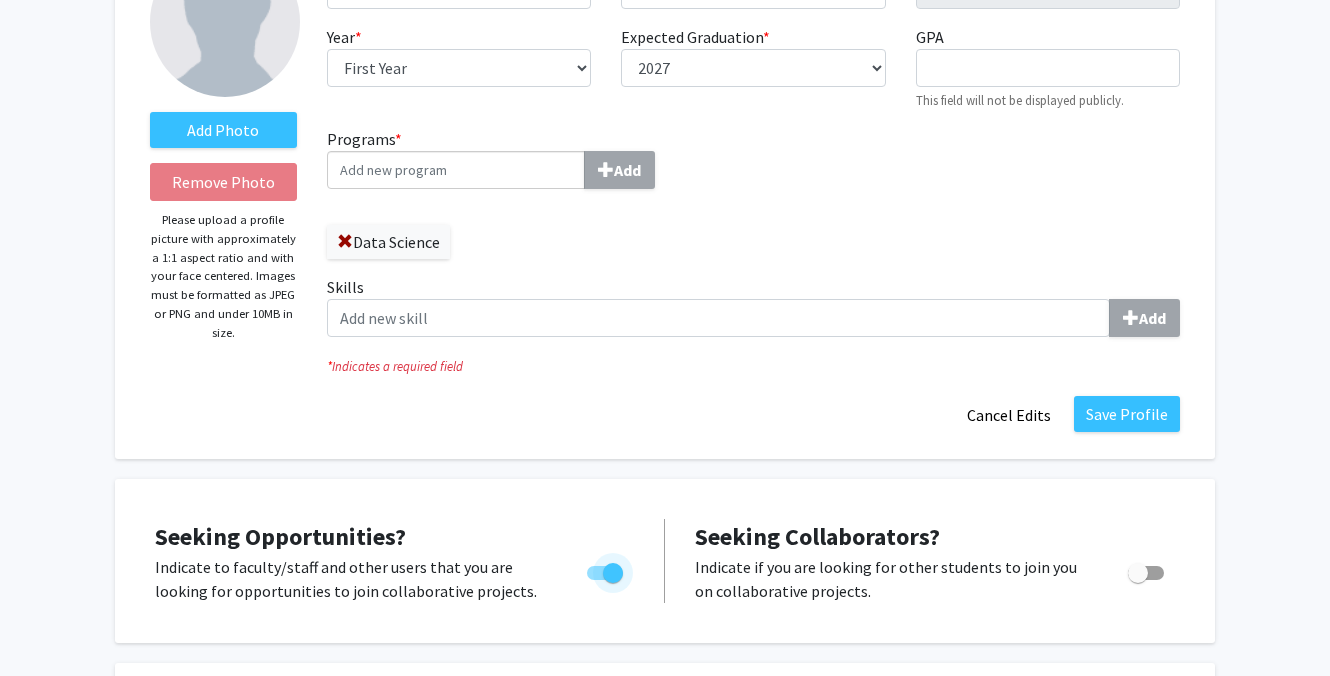 click at bounding box center (601, 573) 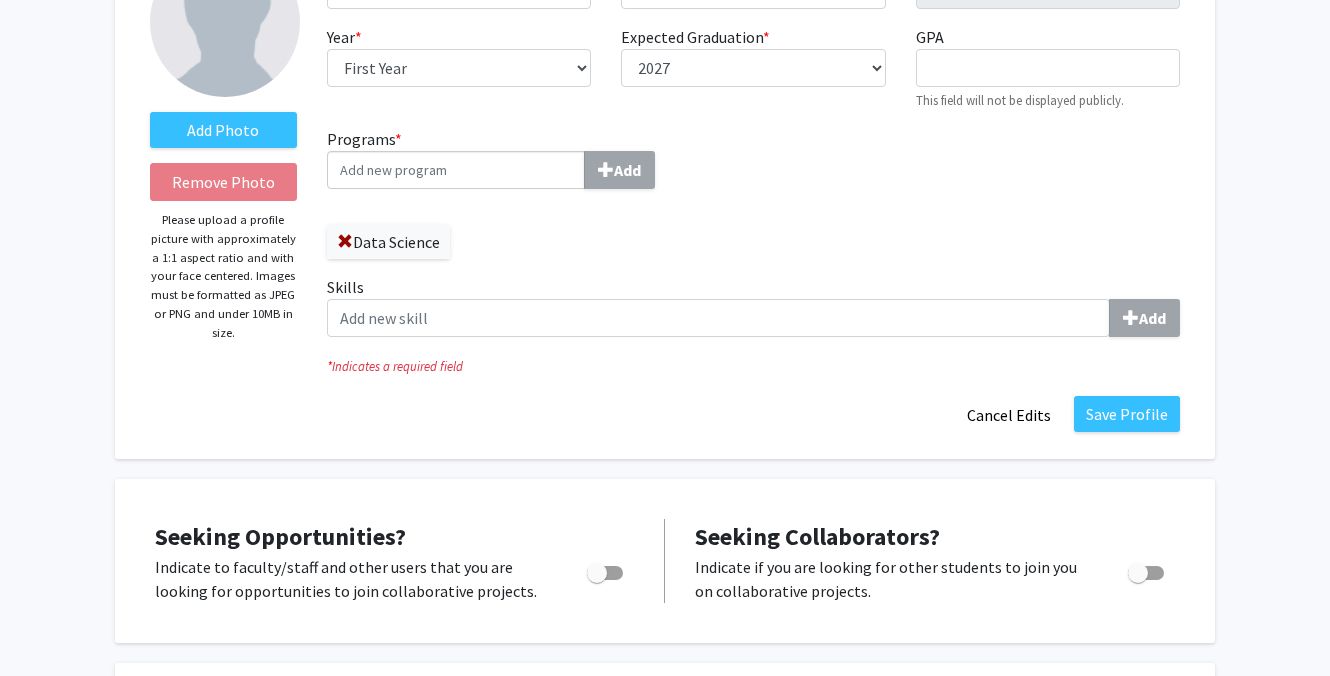 click at bounding box center [597, 573] 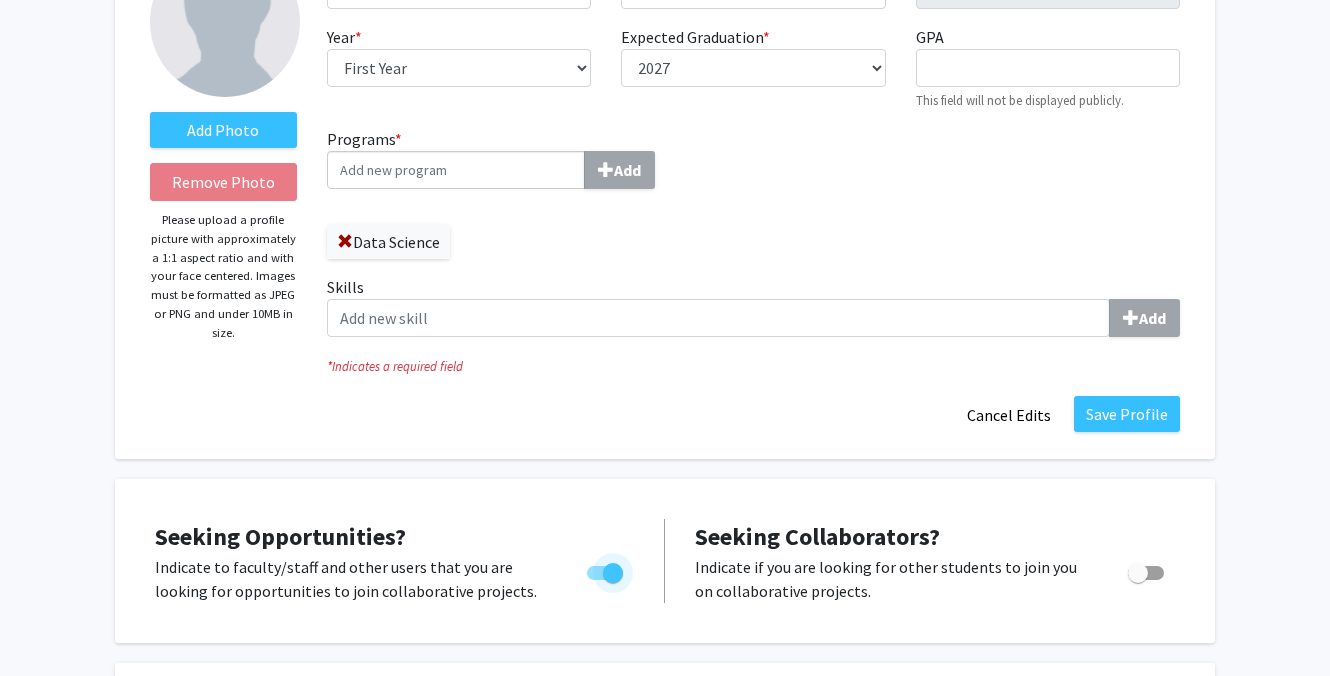 click at bounding box center [601, 573] 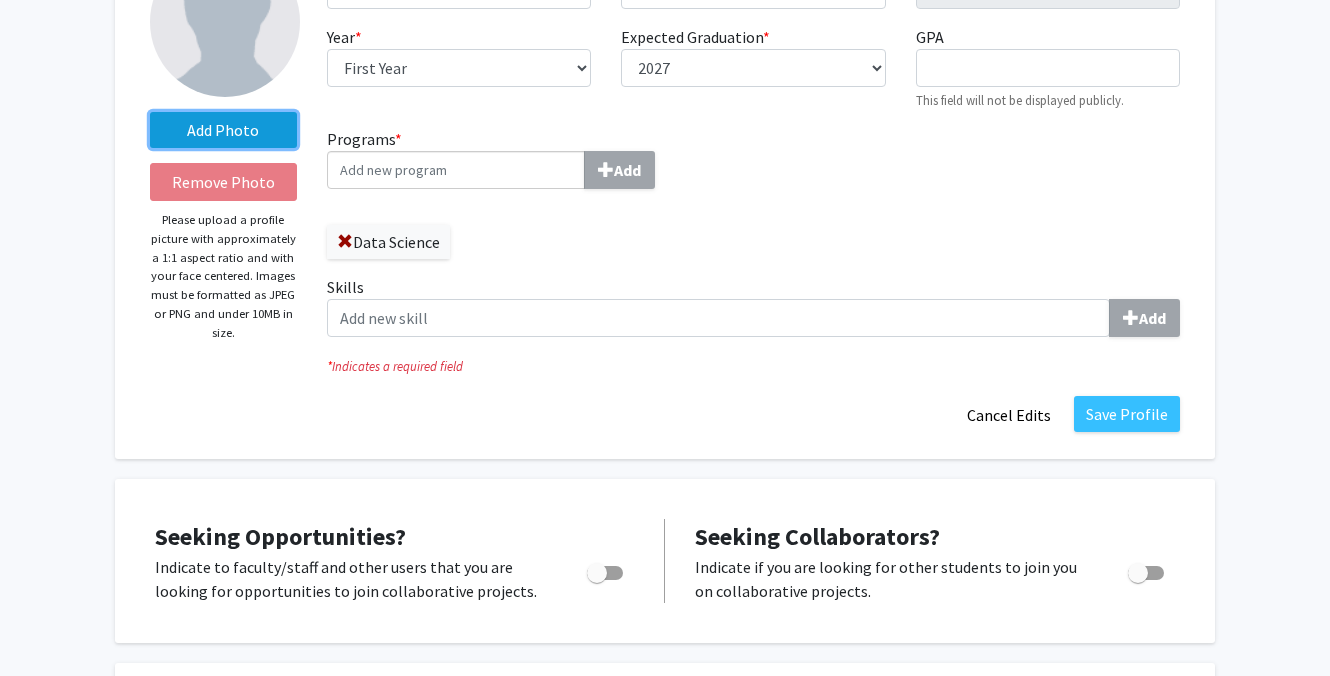 click on "Add Photo" 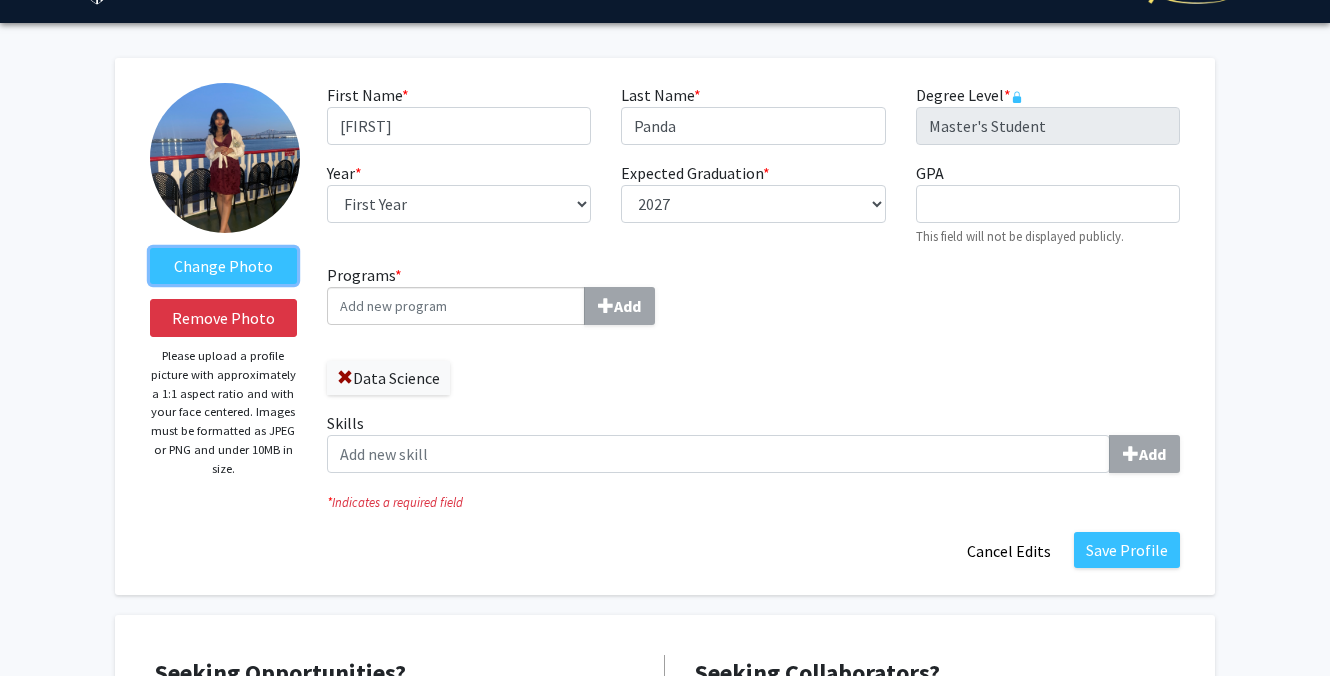 scroll, scrollTop: 0, scrollLeft: 0, axis: both 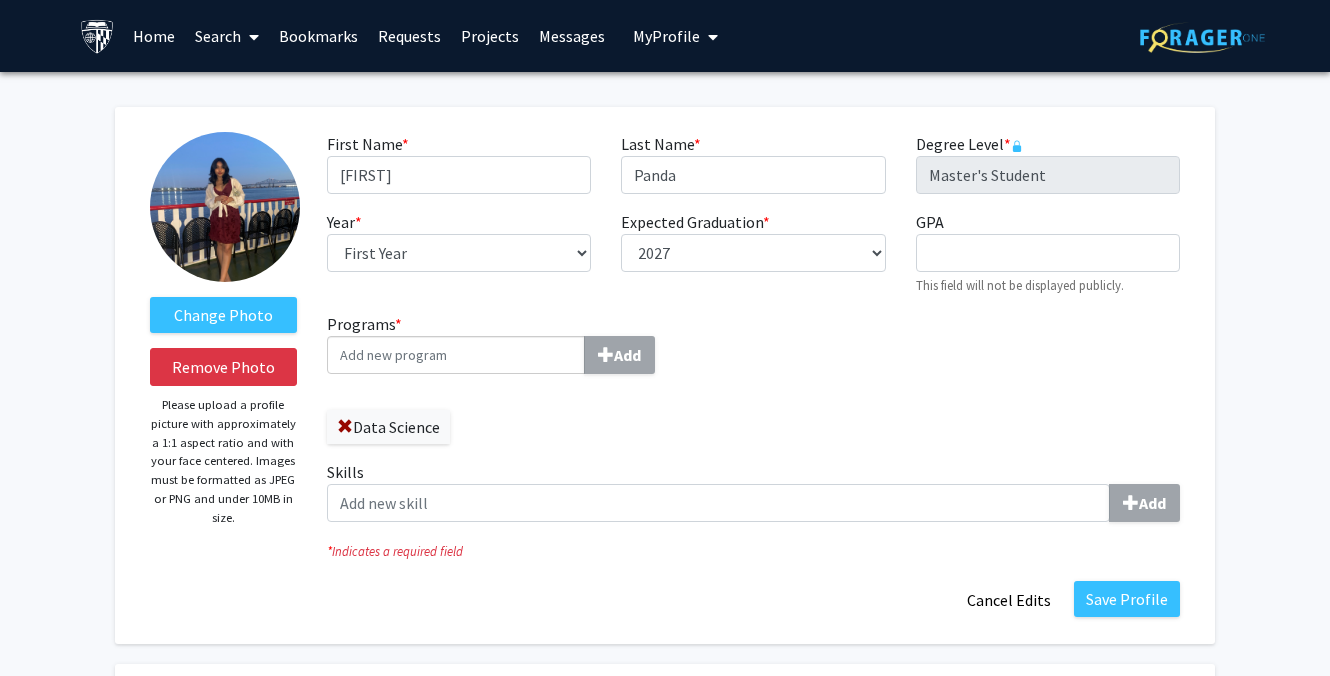 click 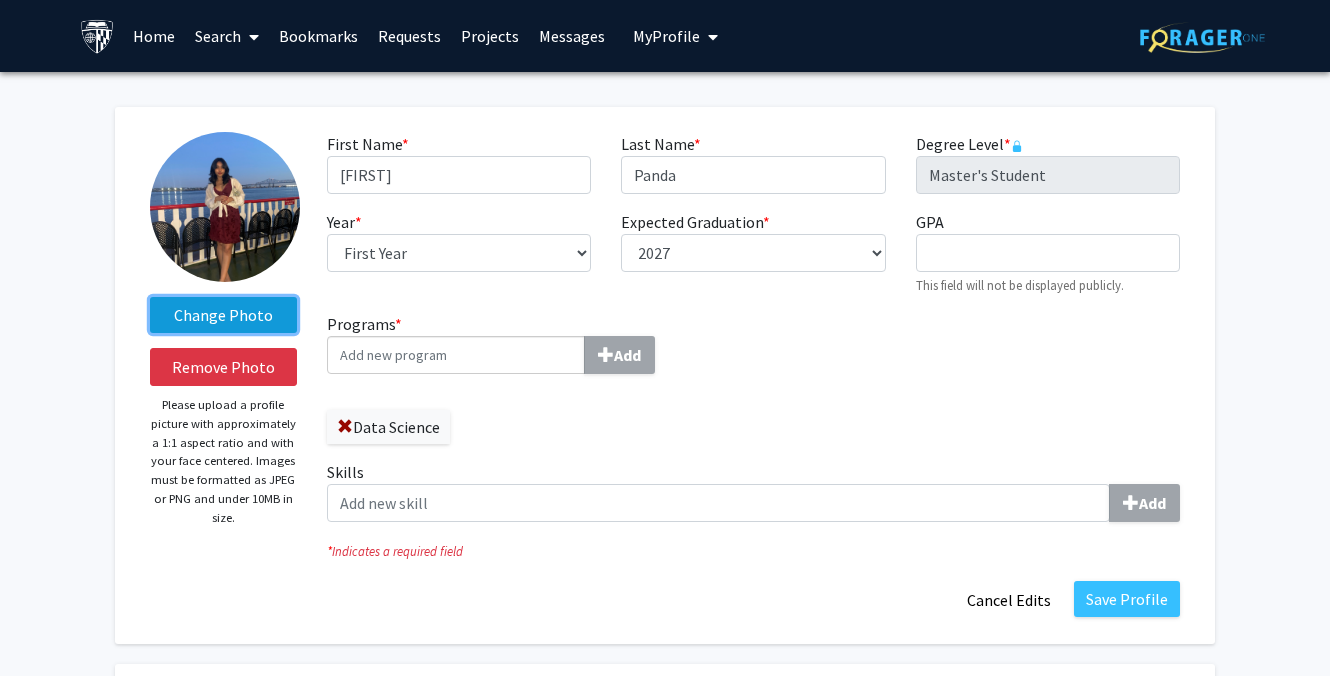 click on "Change Photo" 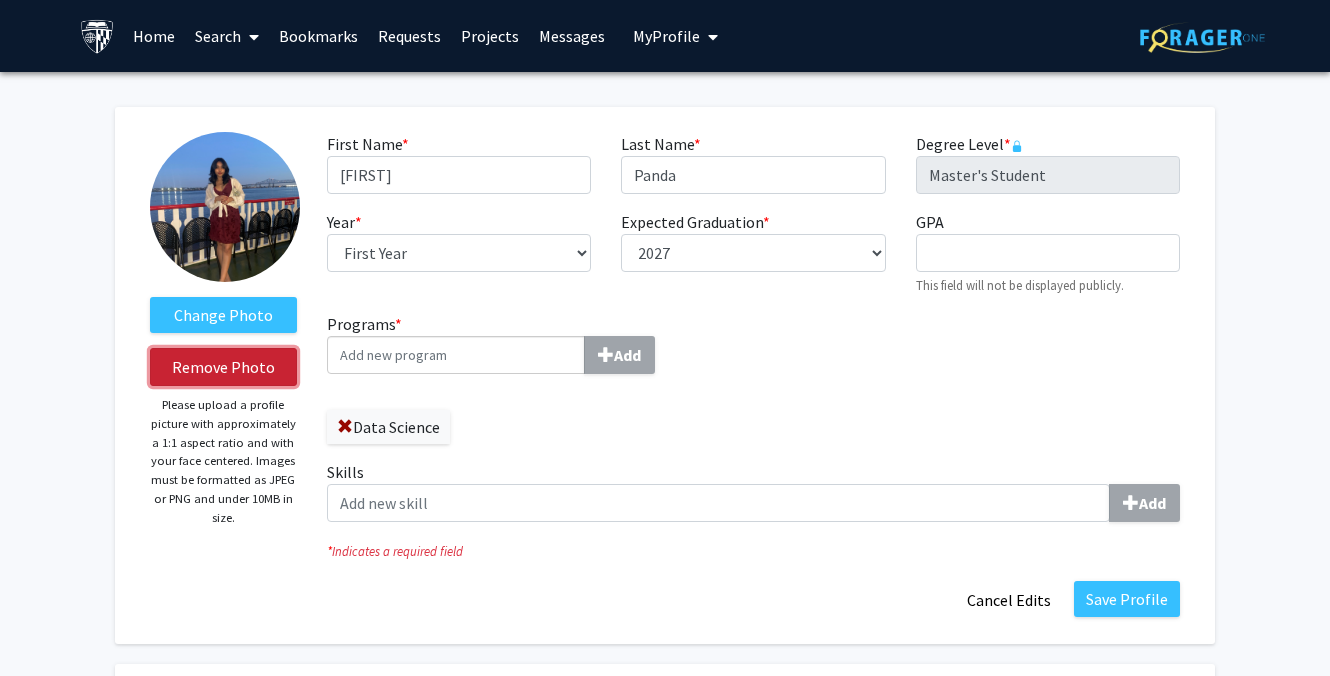 click on "Remove Photo" 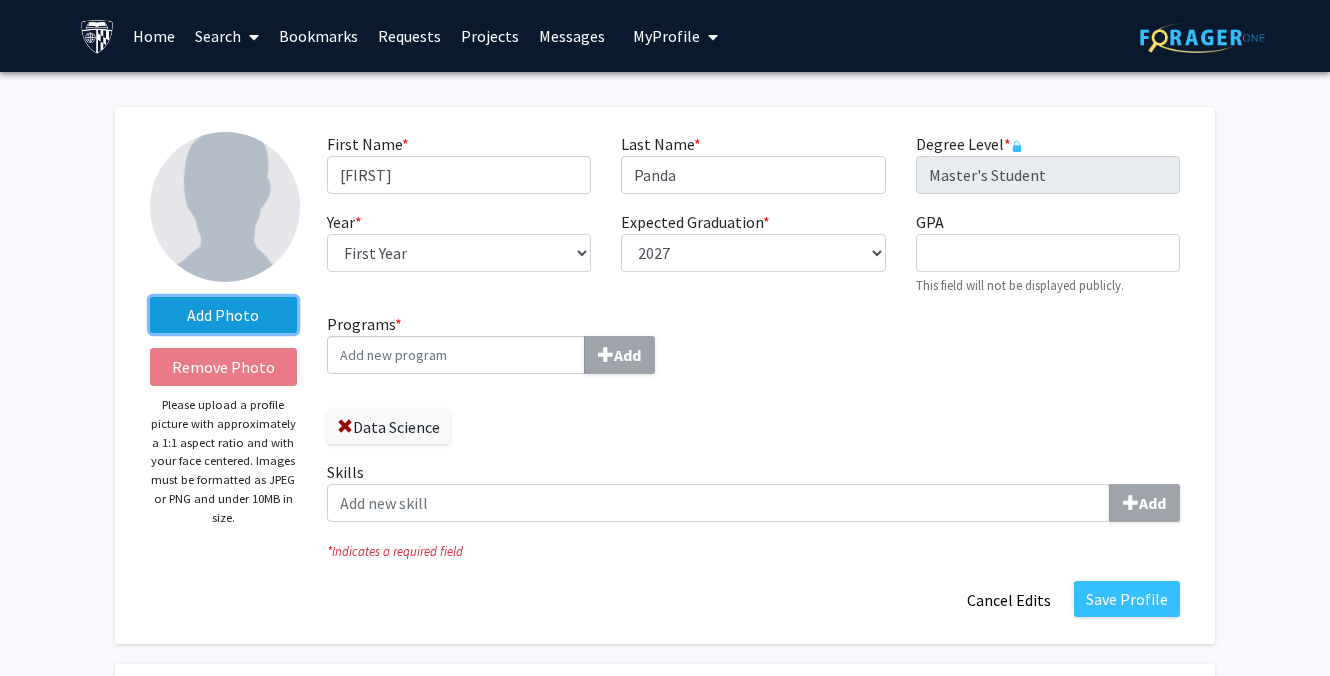 click on "Add Photo" 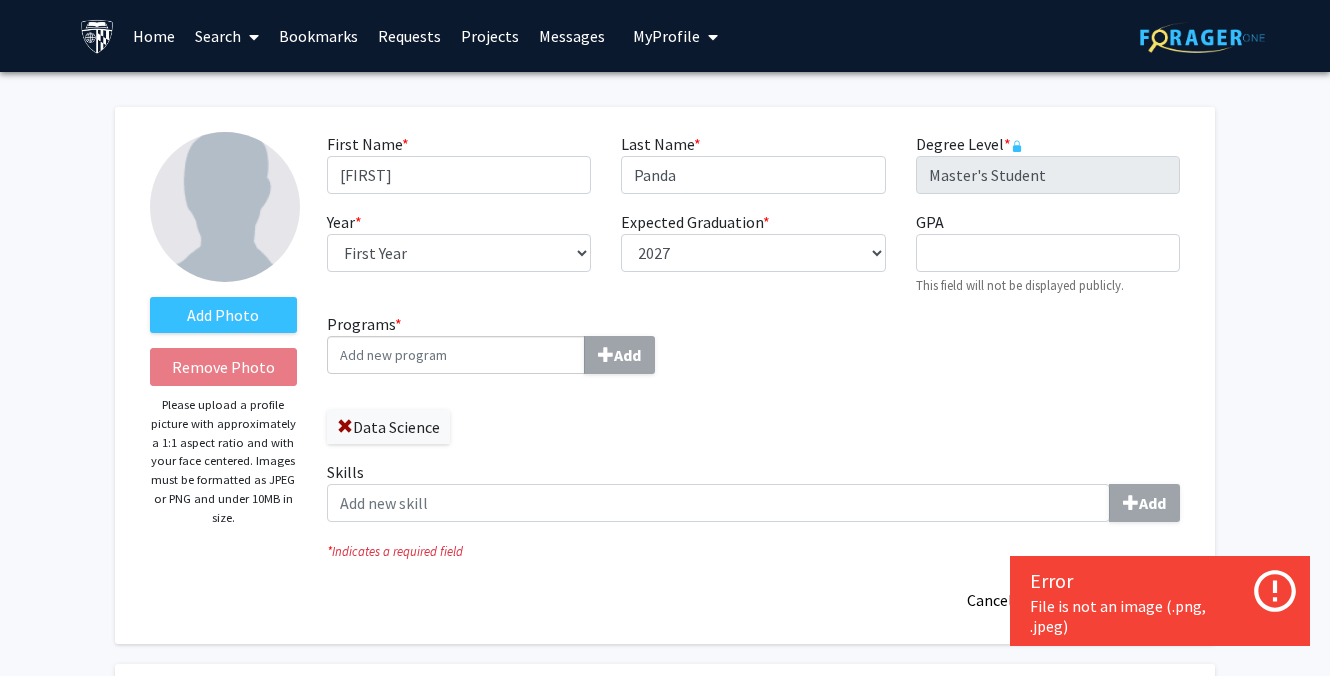 click on "Skills  Add" 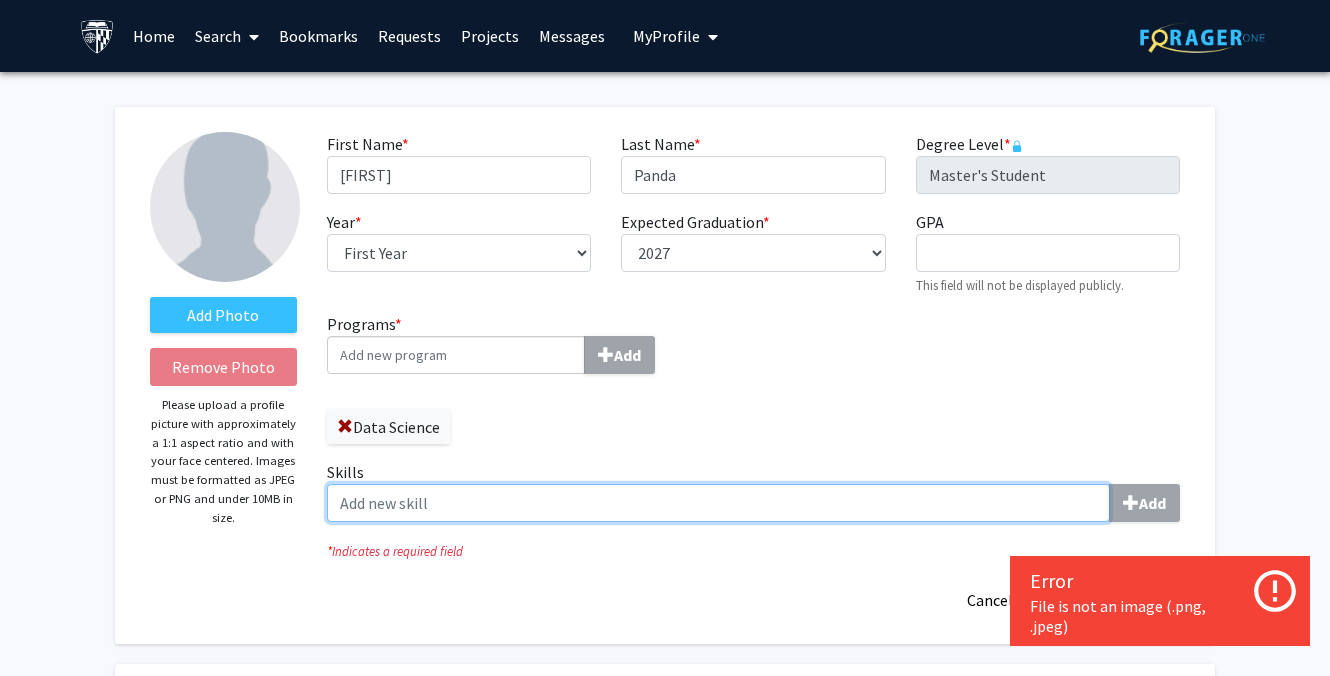 click on "Skills  Add" 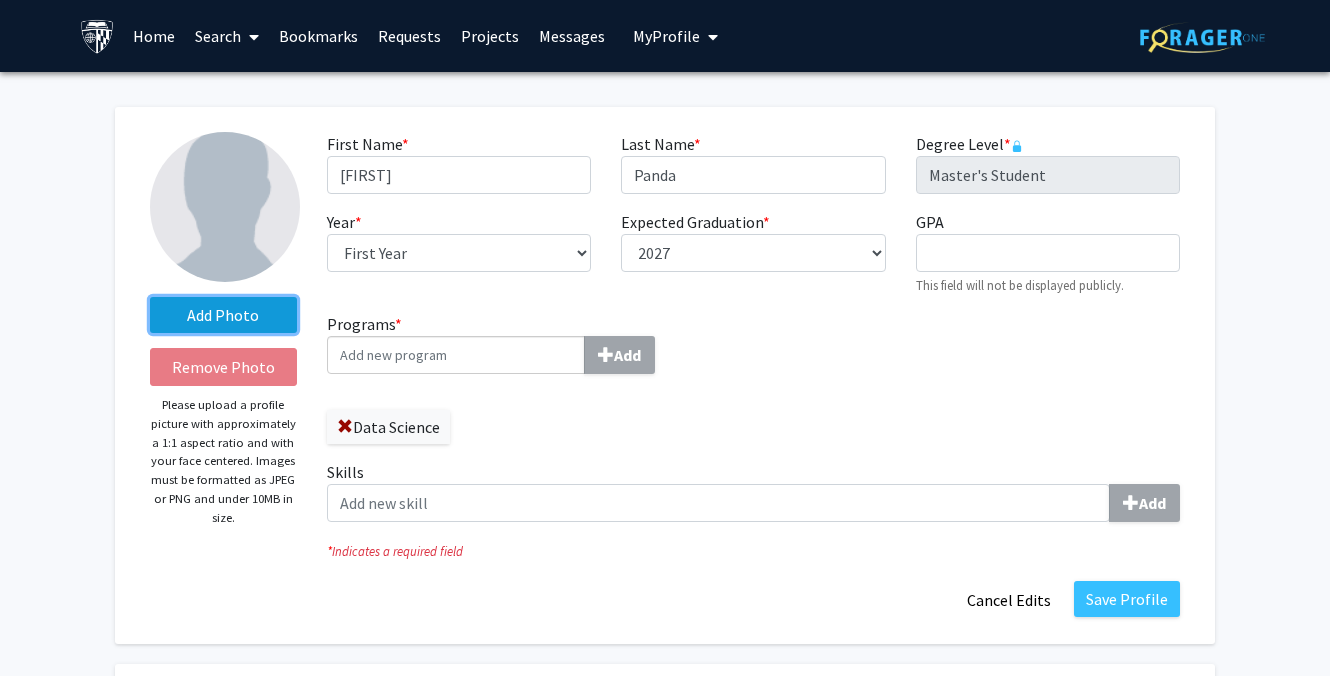 click on "Add Photo" 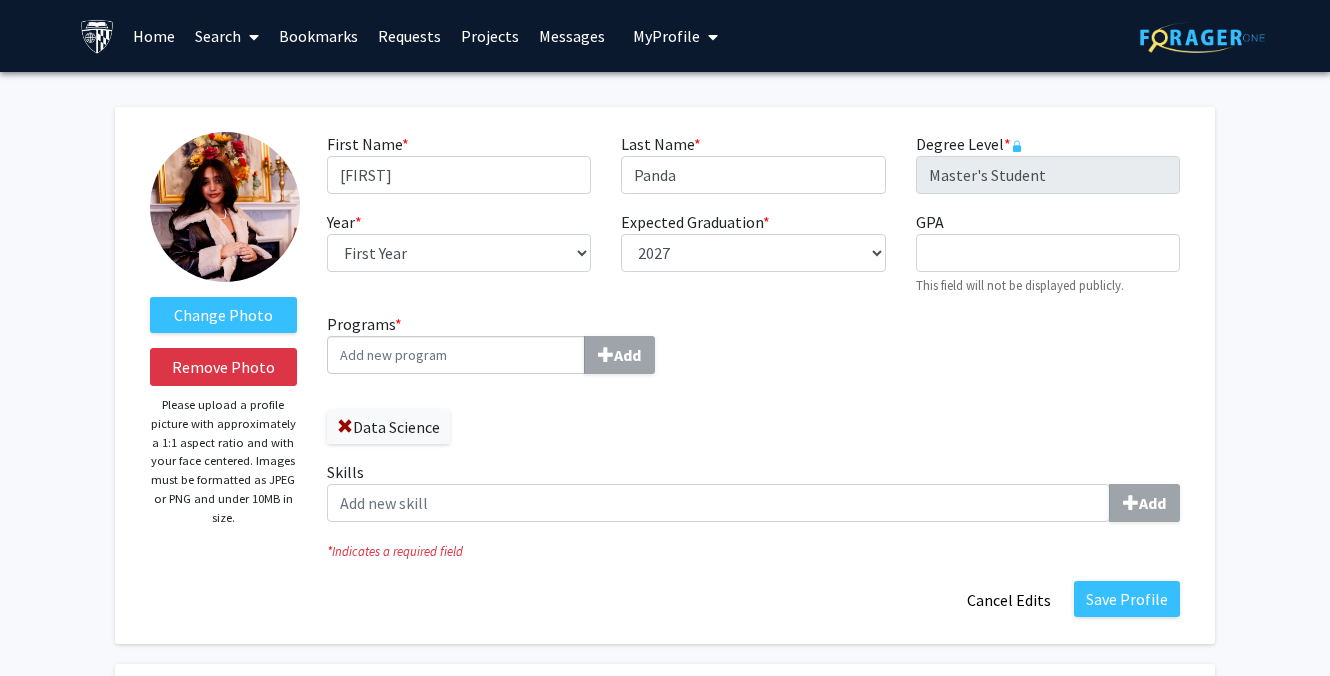 click 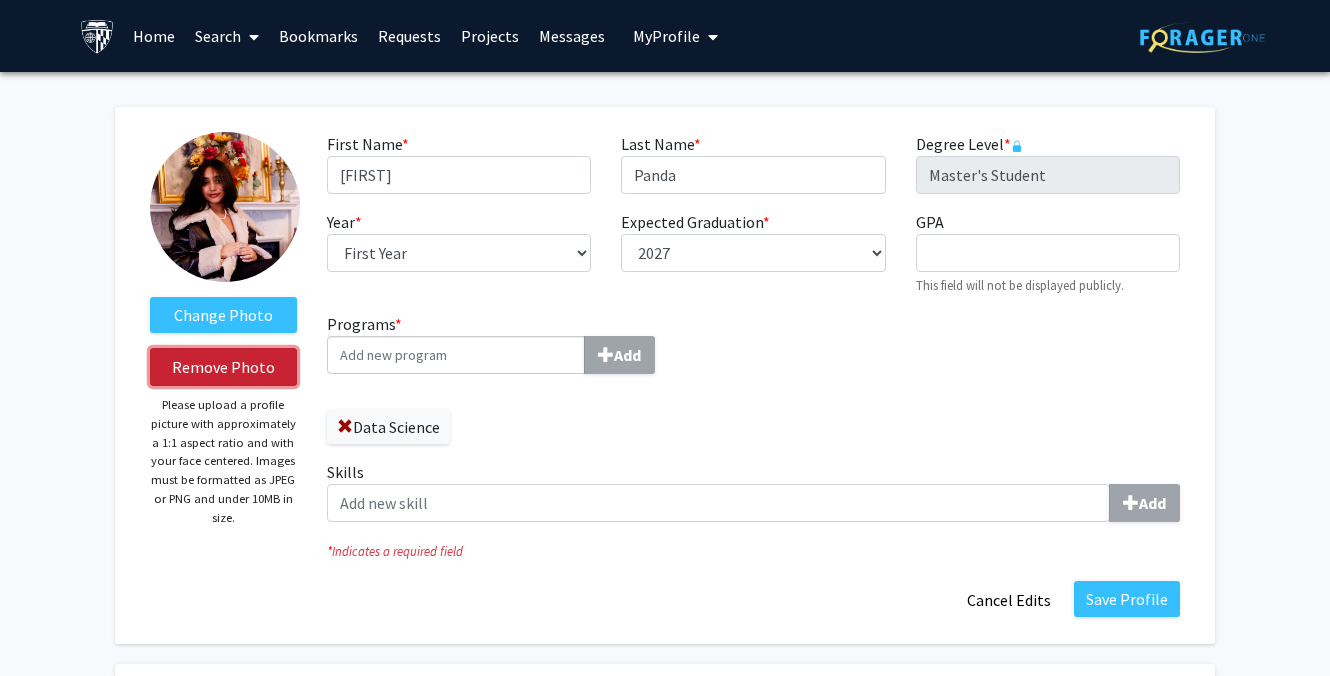 click on "Remove Photo" 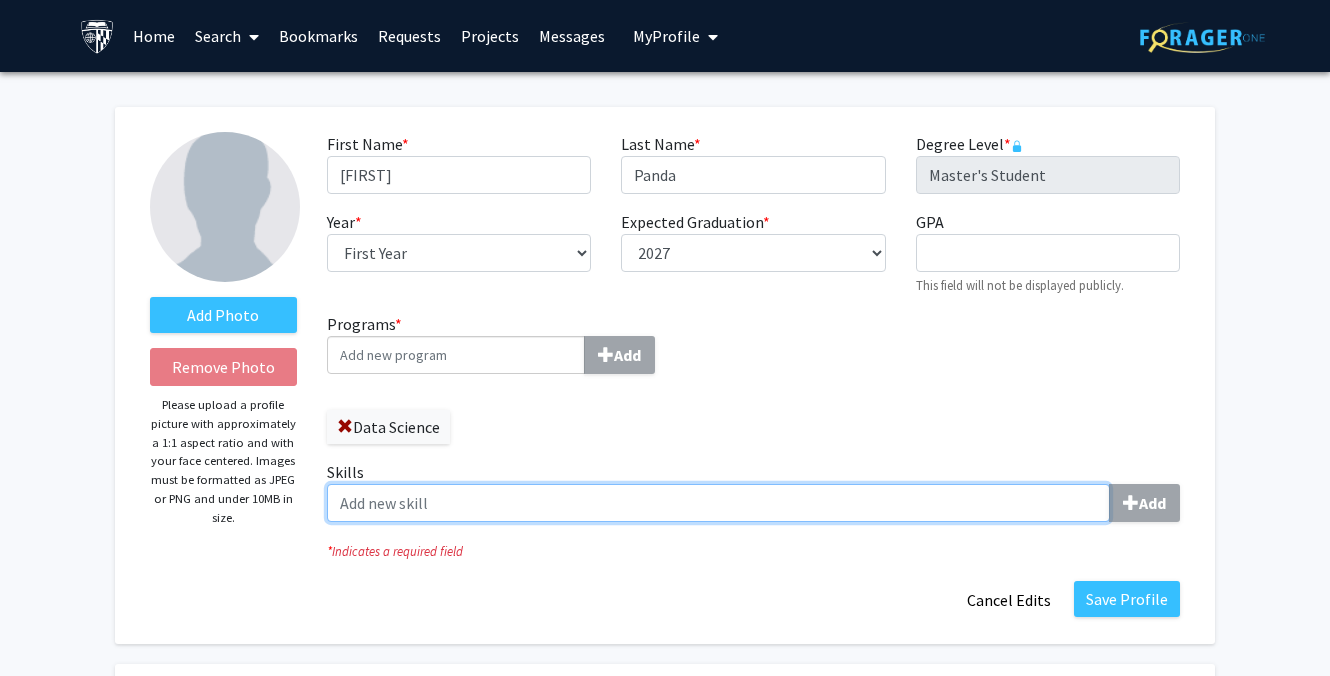 click on "Skills  Add" 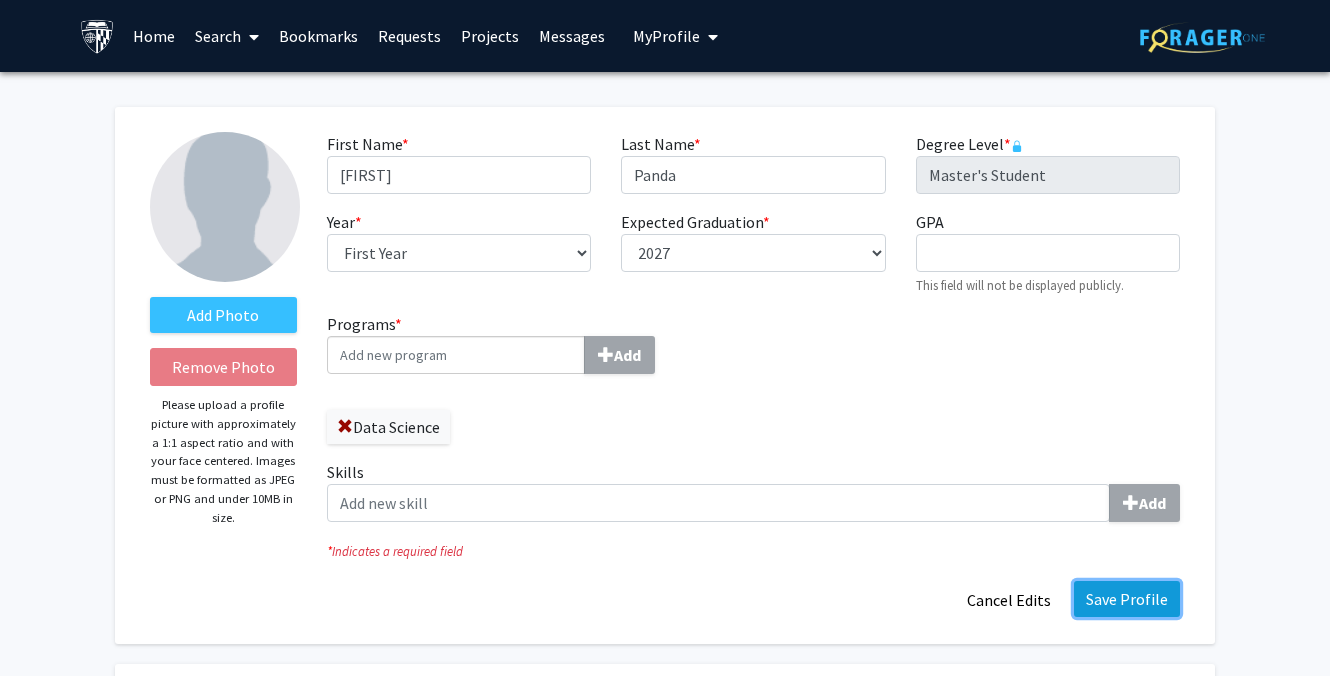 click on "Save Profile" 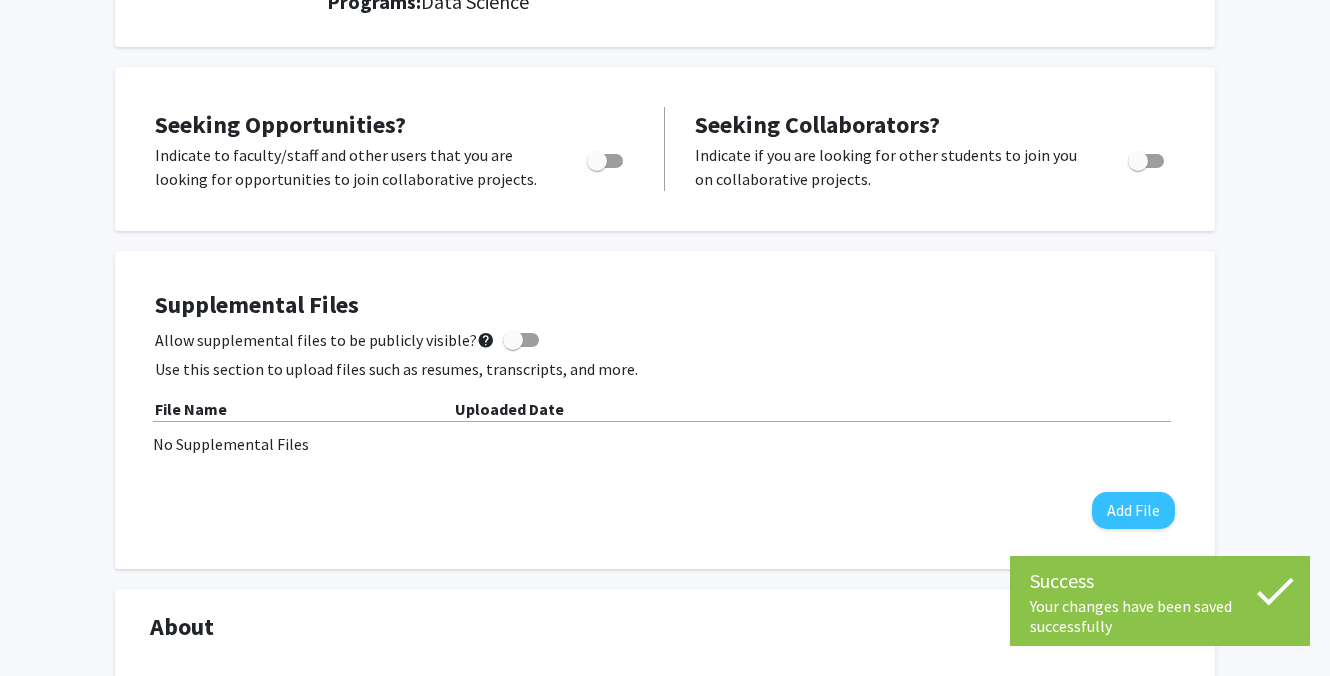 scroll, scrollTop: 330, scrollLeft: 0, axis: vertical 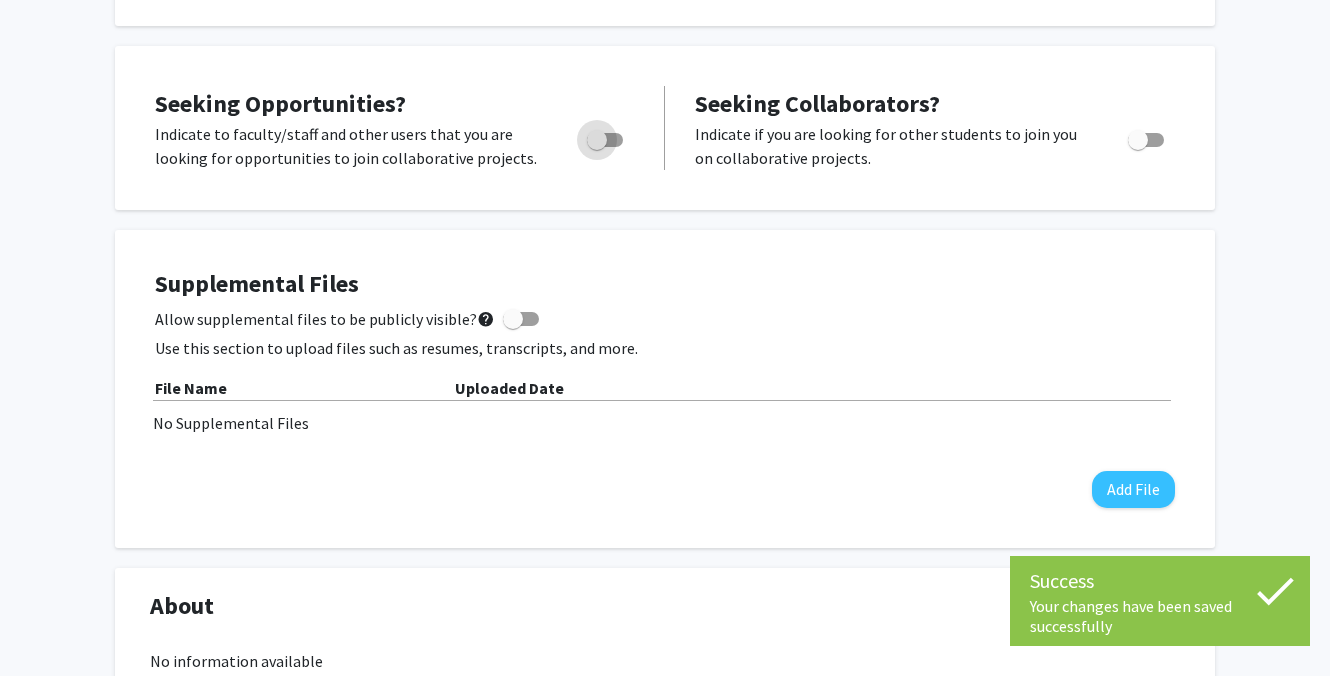 click at bounding box center (597, 140) 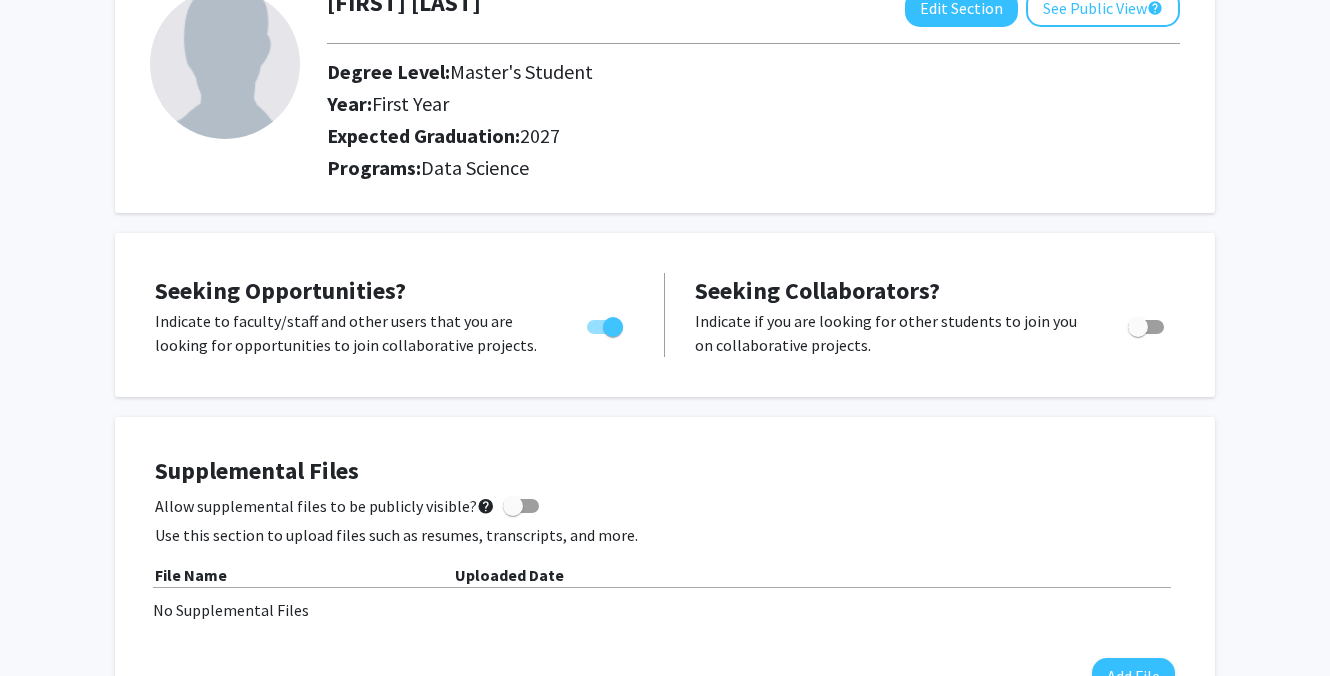 scroll, scrollTop: 0, scrollLeft: 0, axis: both 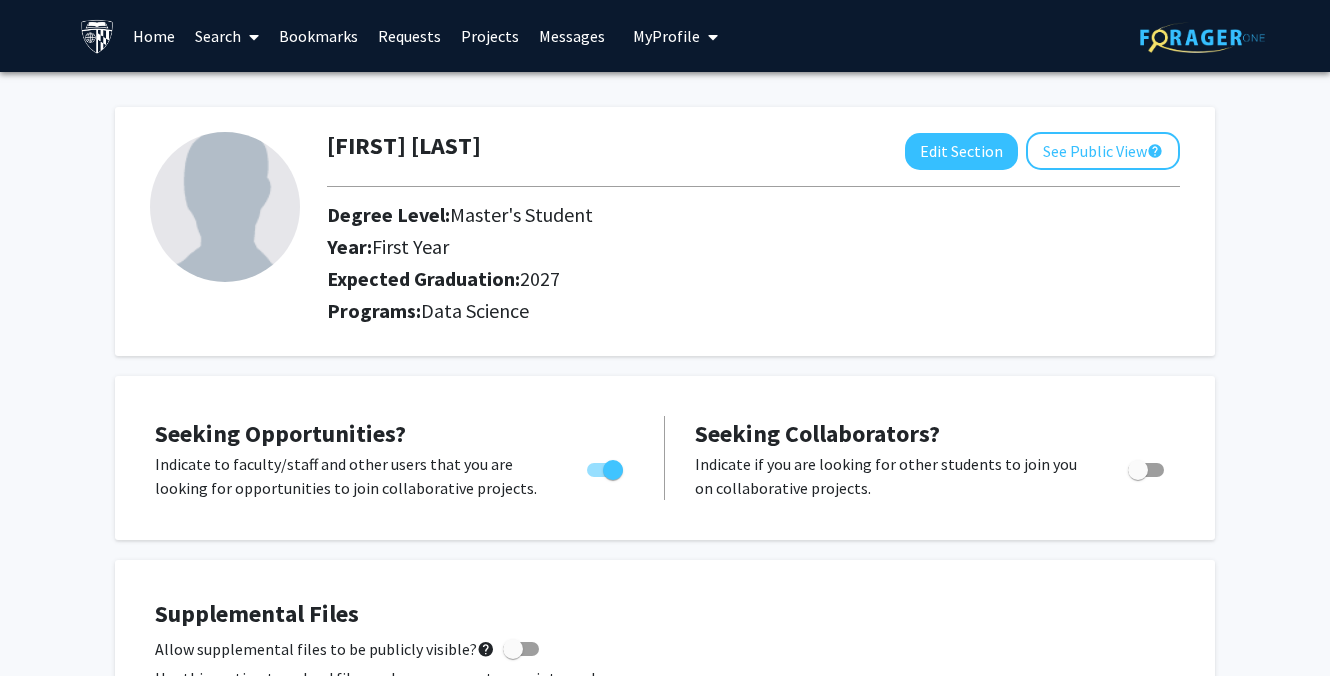 click on "Home" at bounding box center (154, 36) 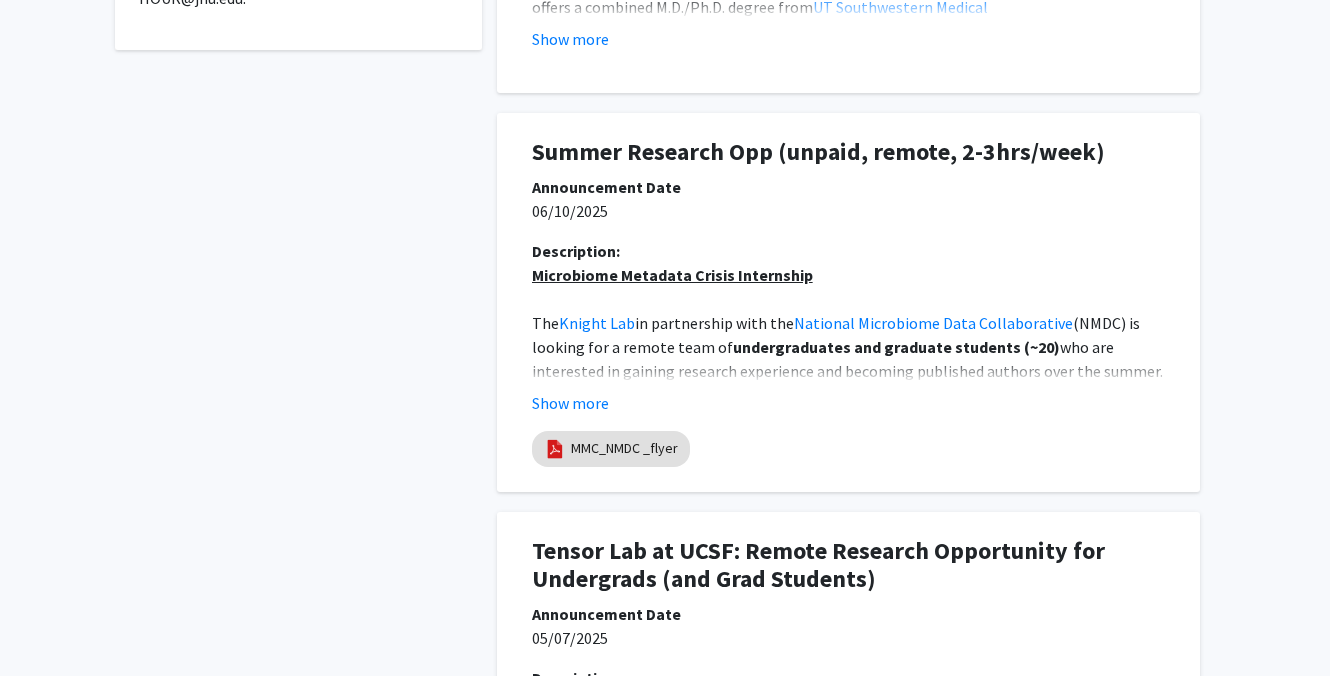 scroll, scrollTop: 745, scrollLeft: 0, axis: vertical 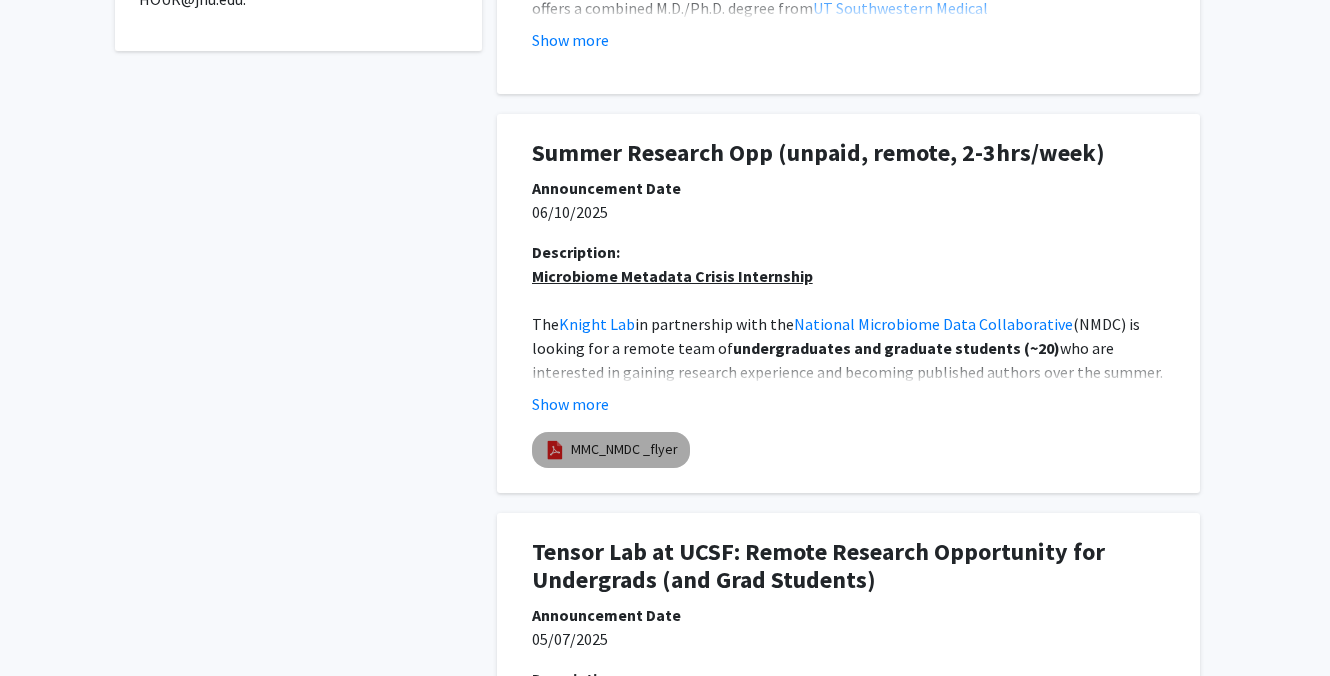 click on "MMC_NMDC _flyer" at bounding box center (624, 449) 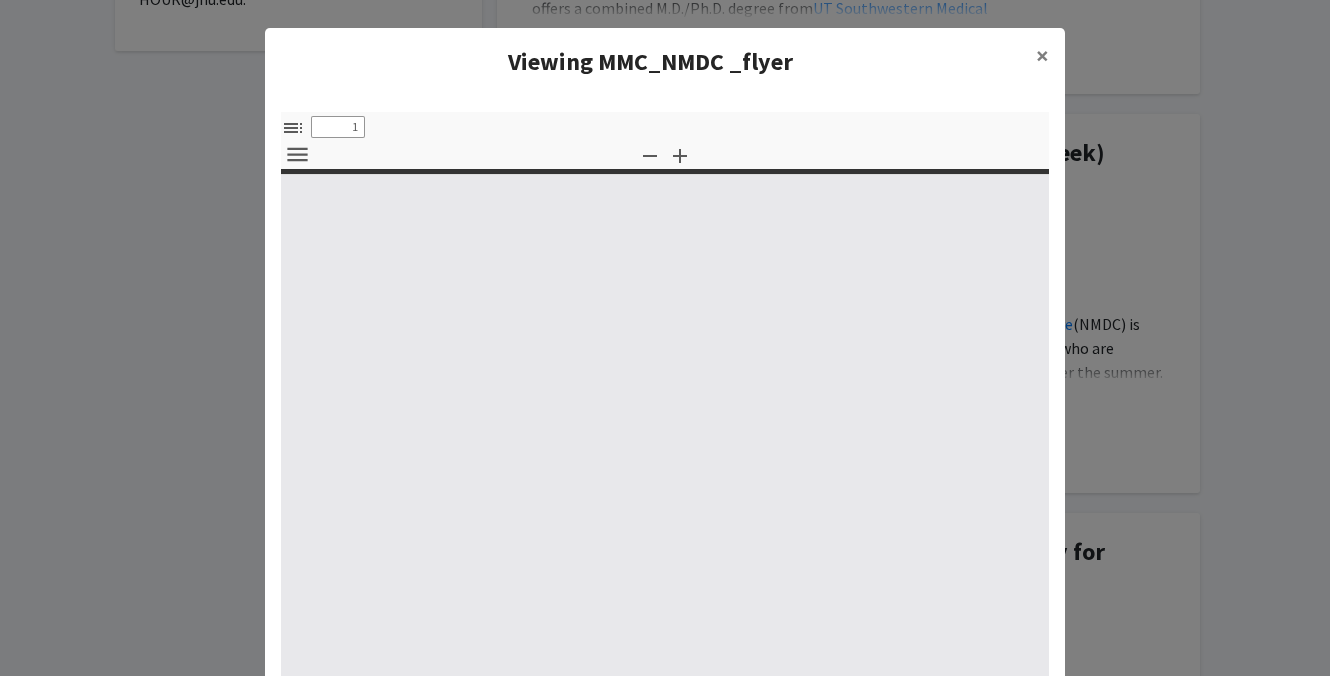 type on "0" 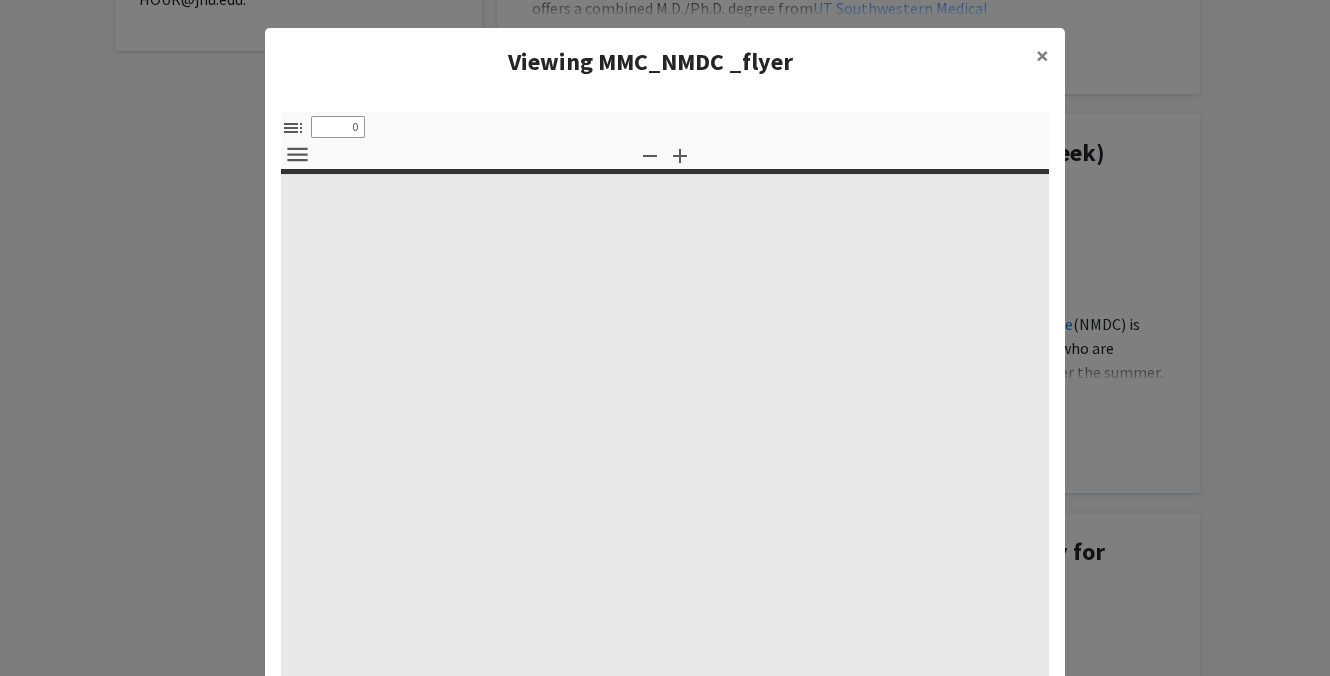 select on "custom" 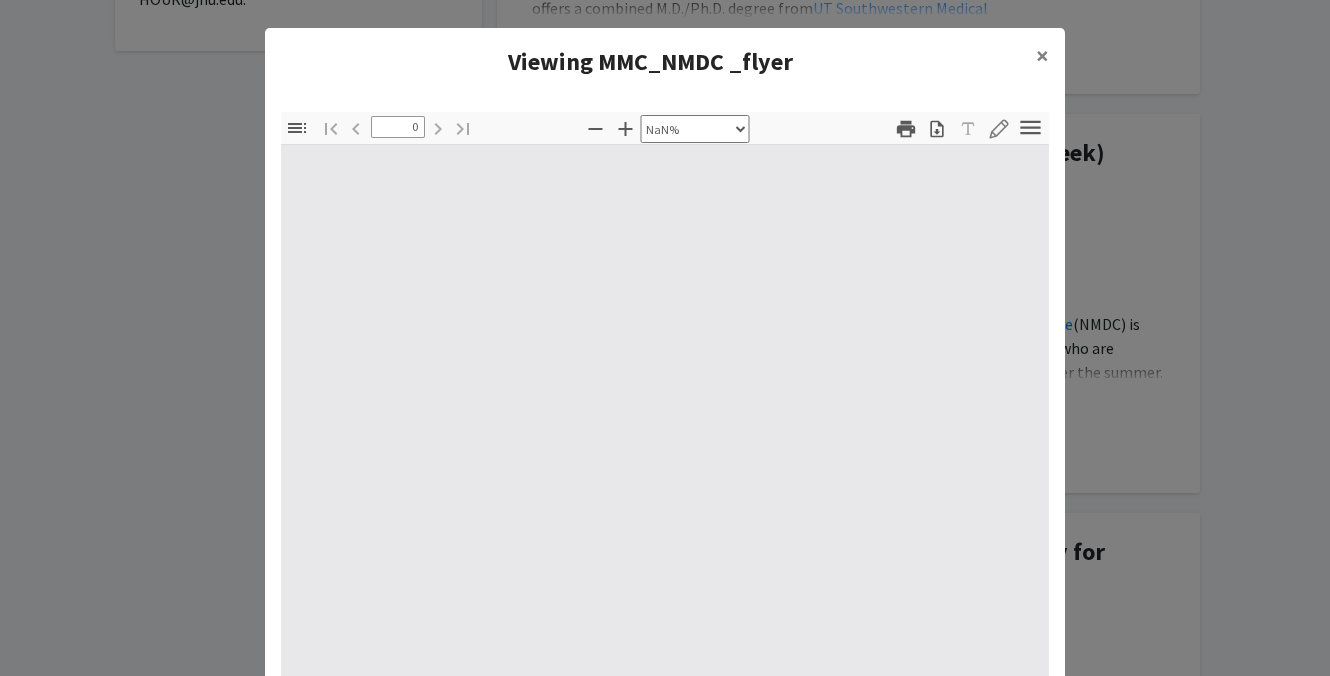 type on "1" 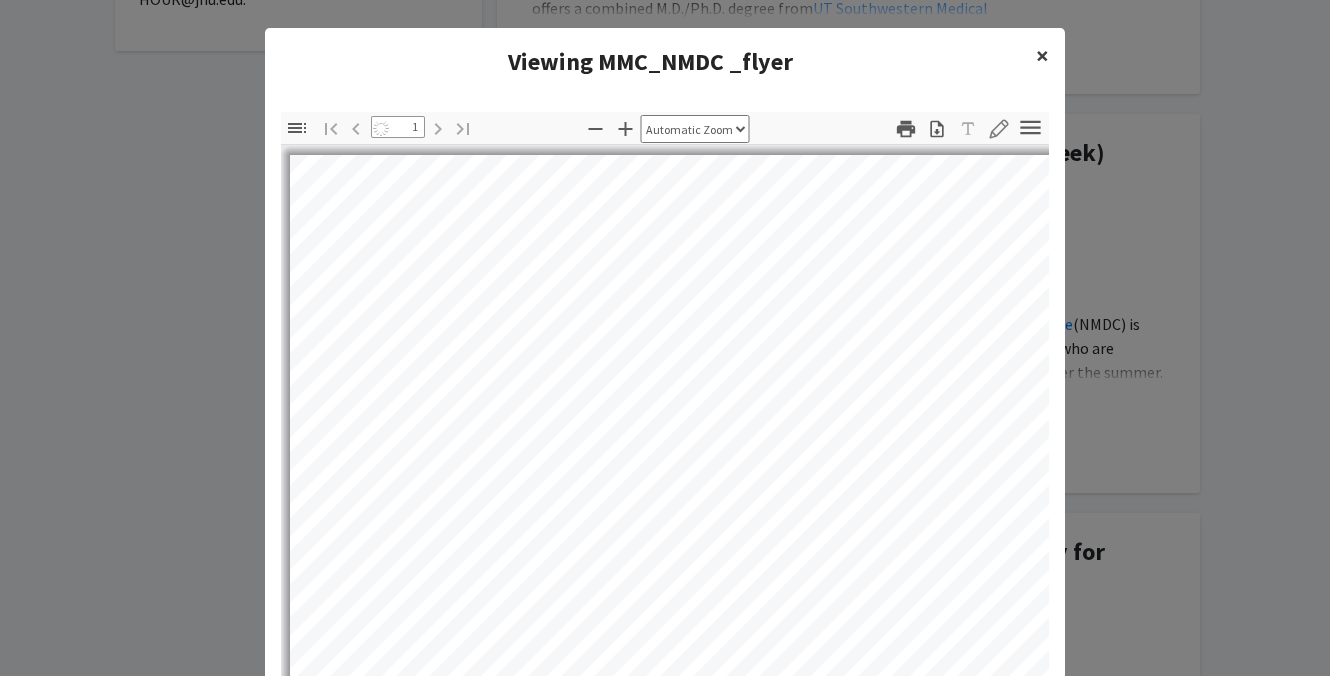select on "auto" 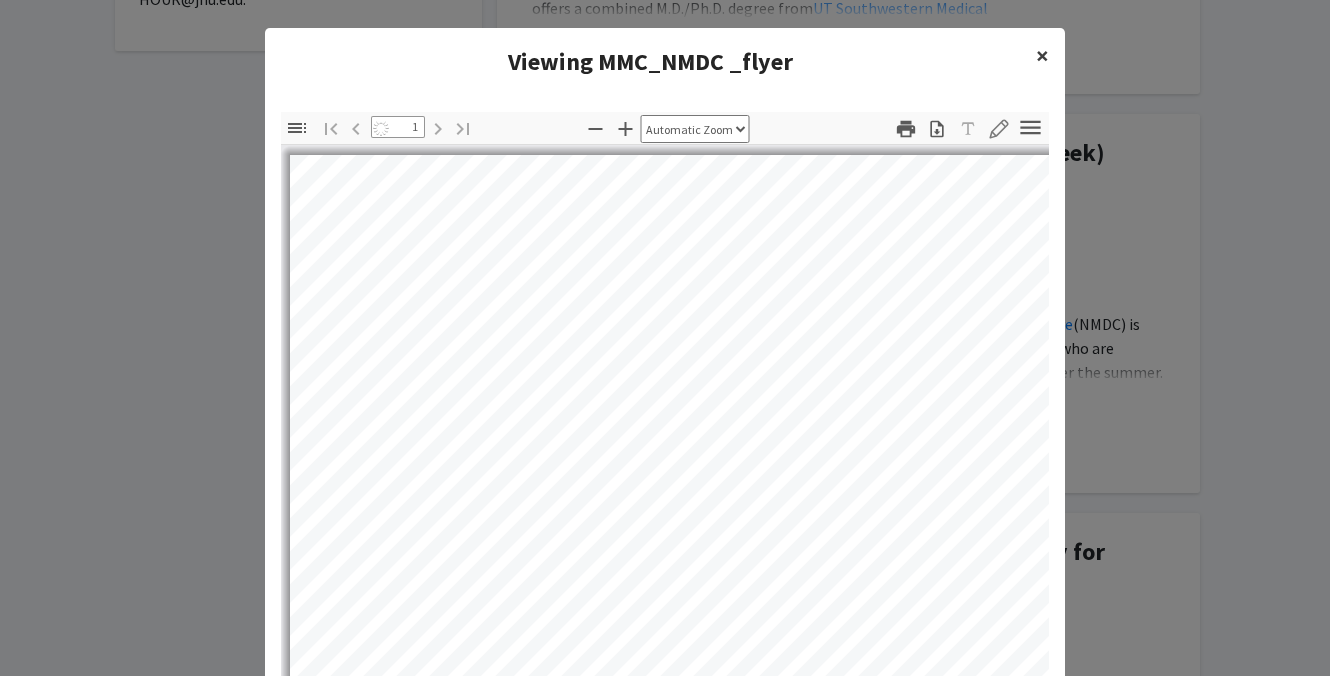 scroll, scrollTop: 0, scrollLeft: 0, axis: both 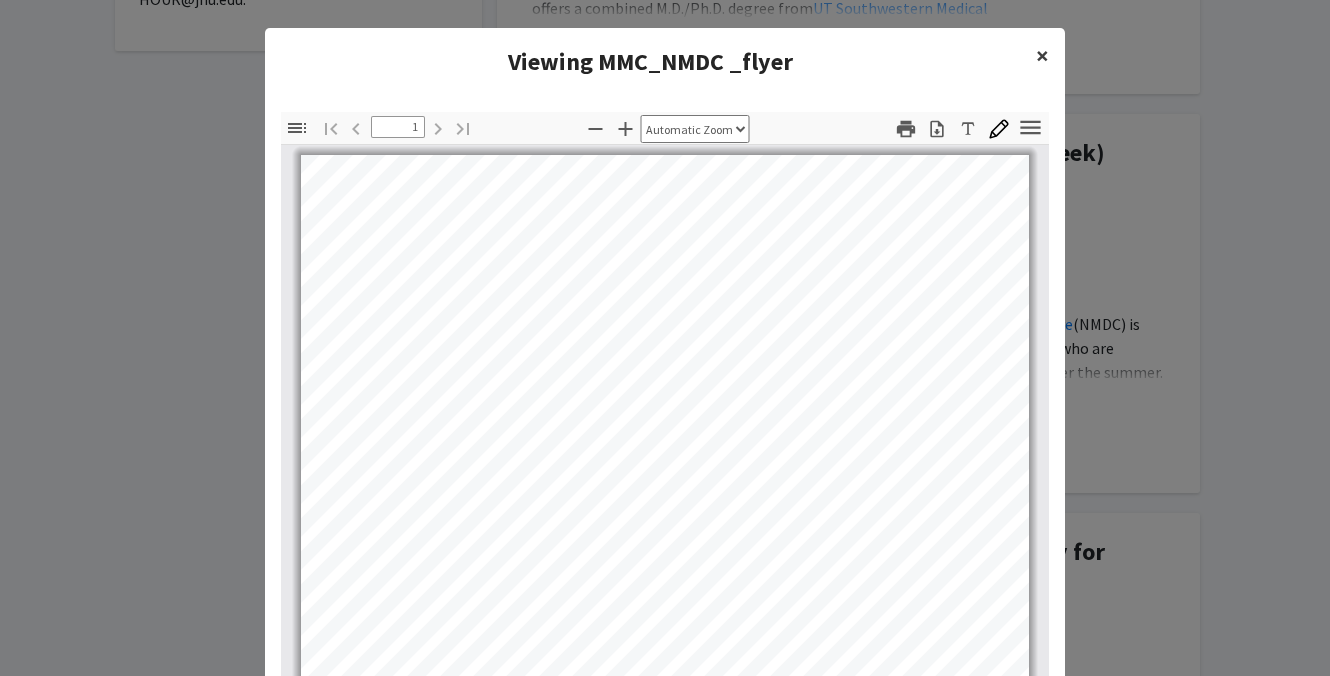 click on "×" 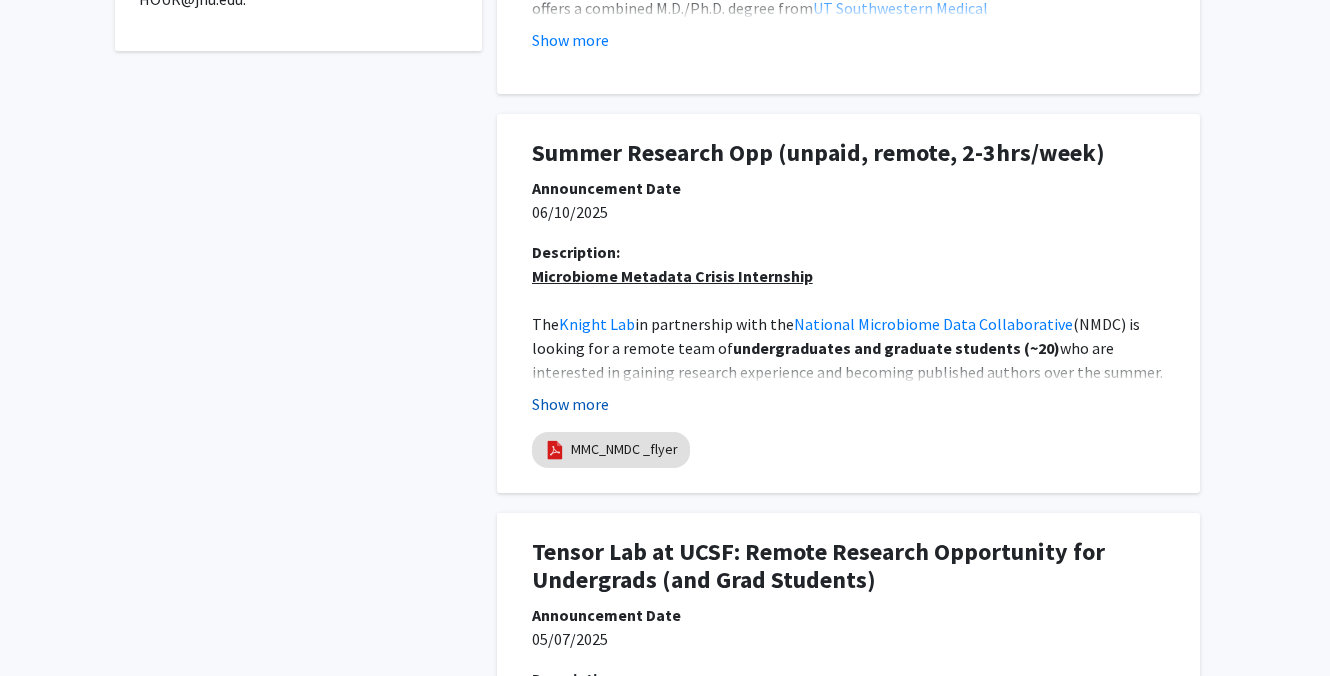 click on "Show more" 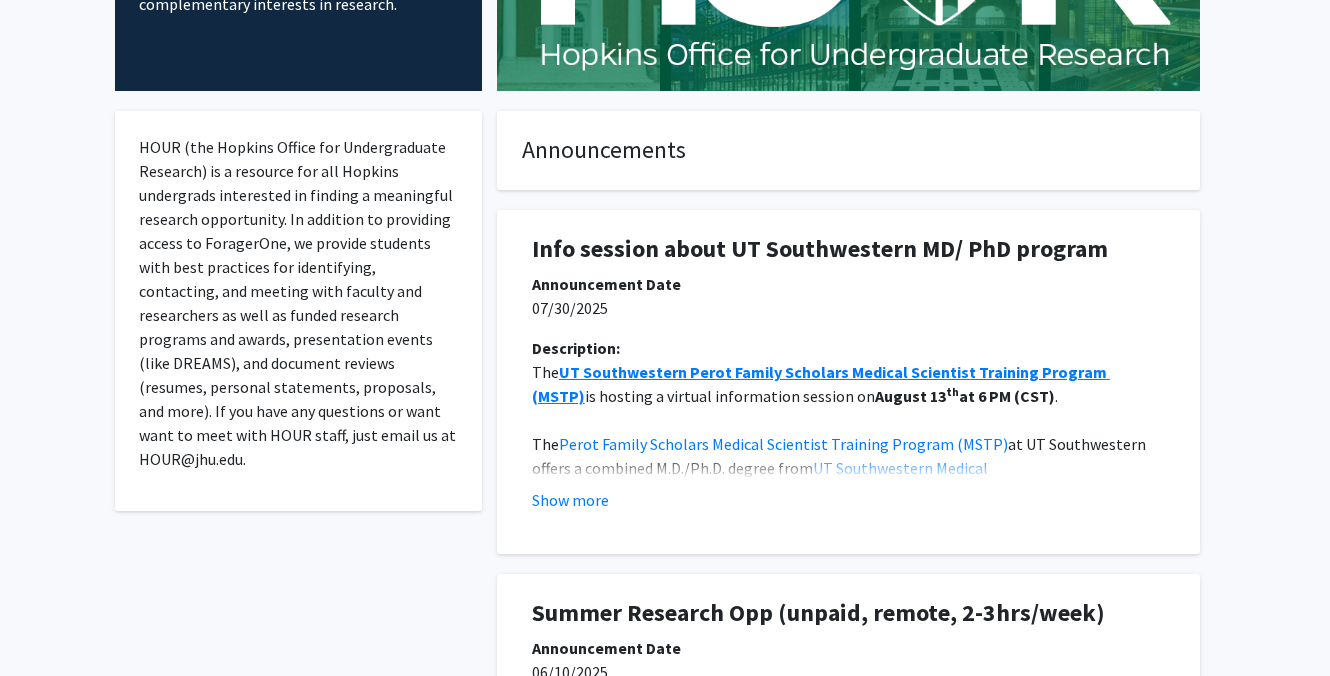 scroll, scrollTop: 282, scrollLeft: 0, axis: vertical 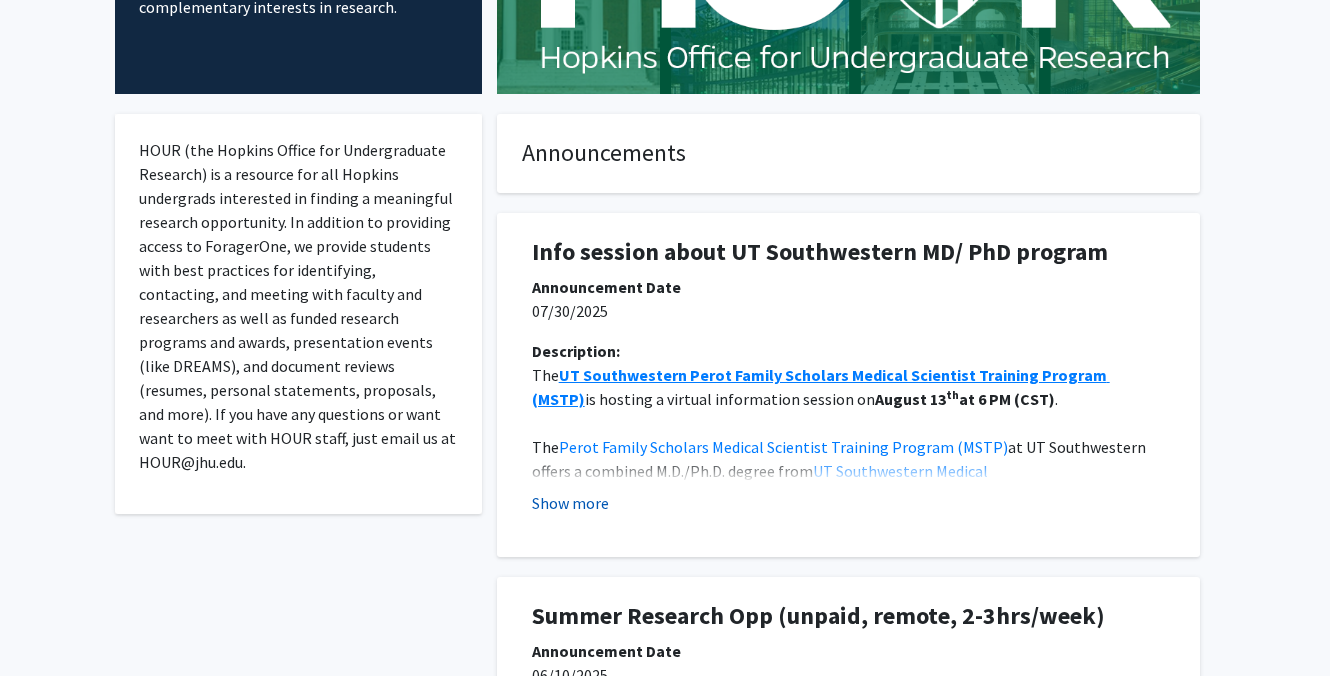 click on "Show more" 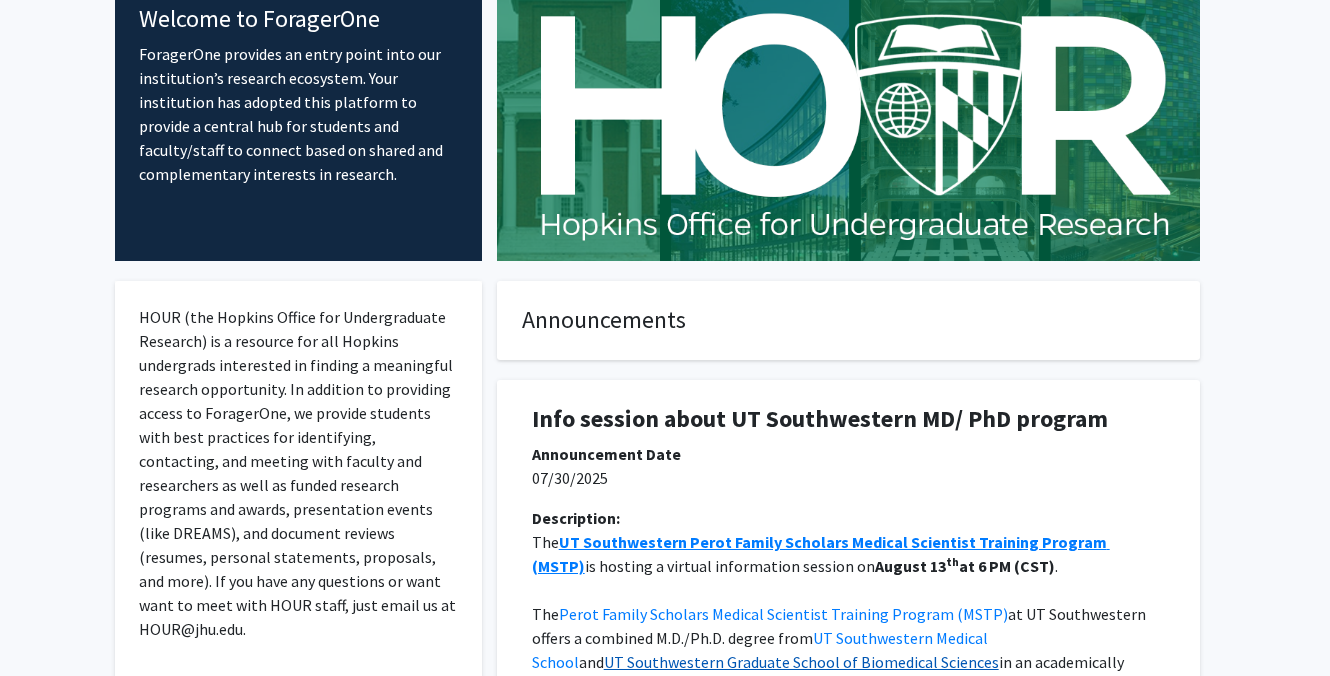 scroll, scrollTop: 0, scrollLeft: 0, axis: both 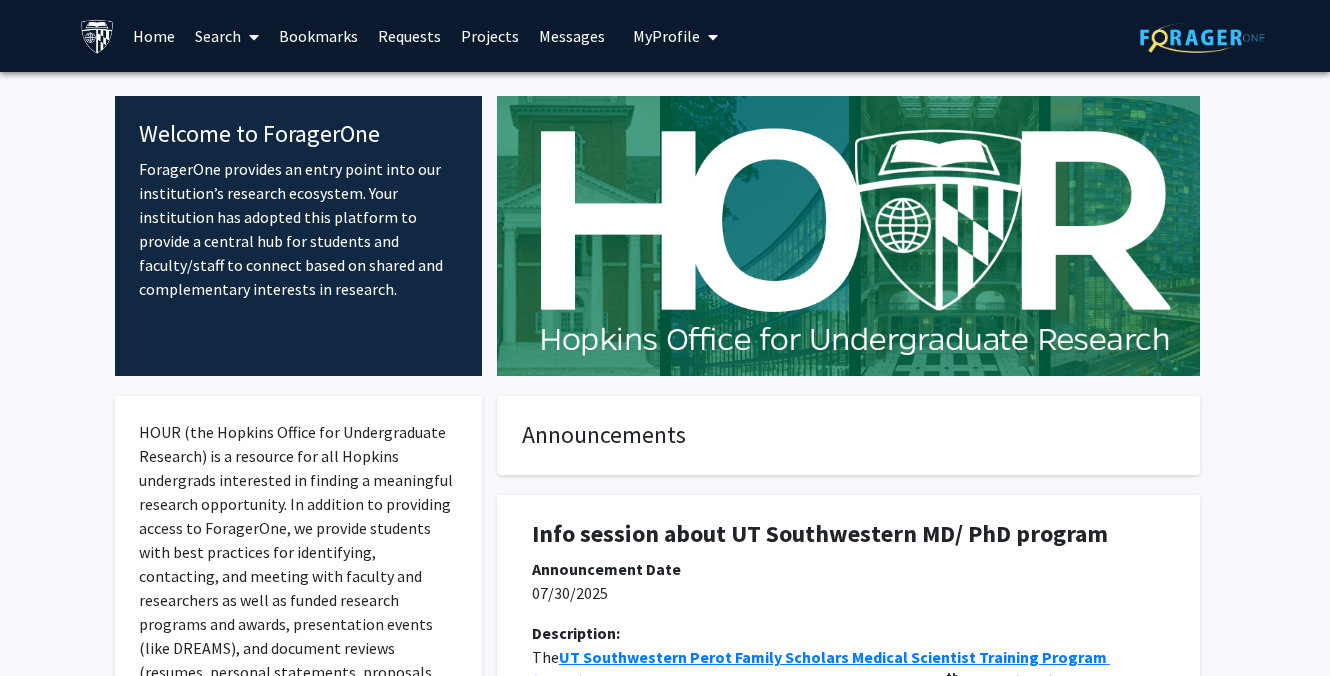 click on "Projects" at bounding box center [490, 36] 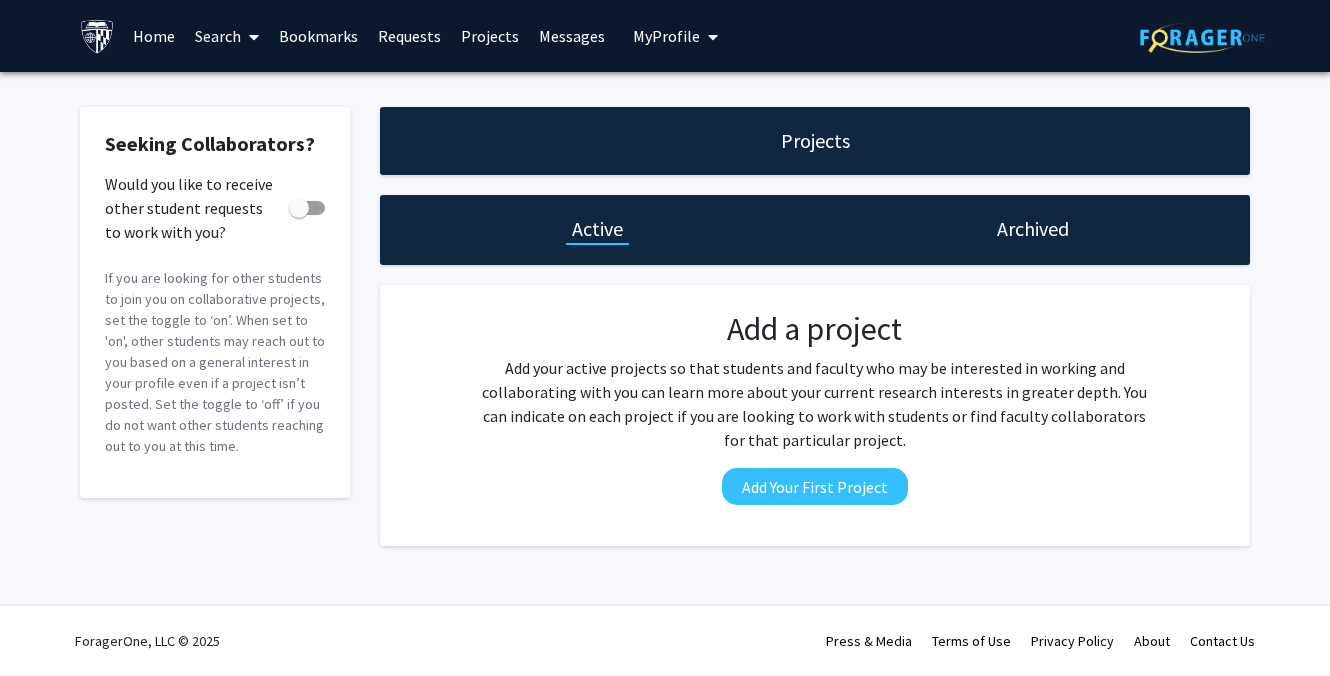 click on "Requests" at bounding box center [409, 36] 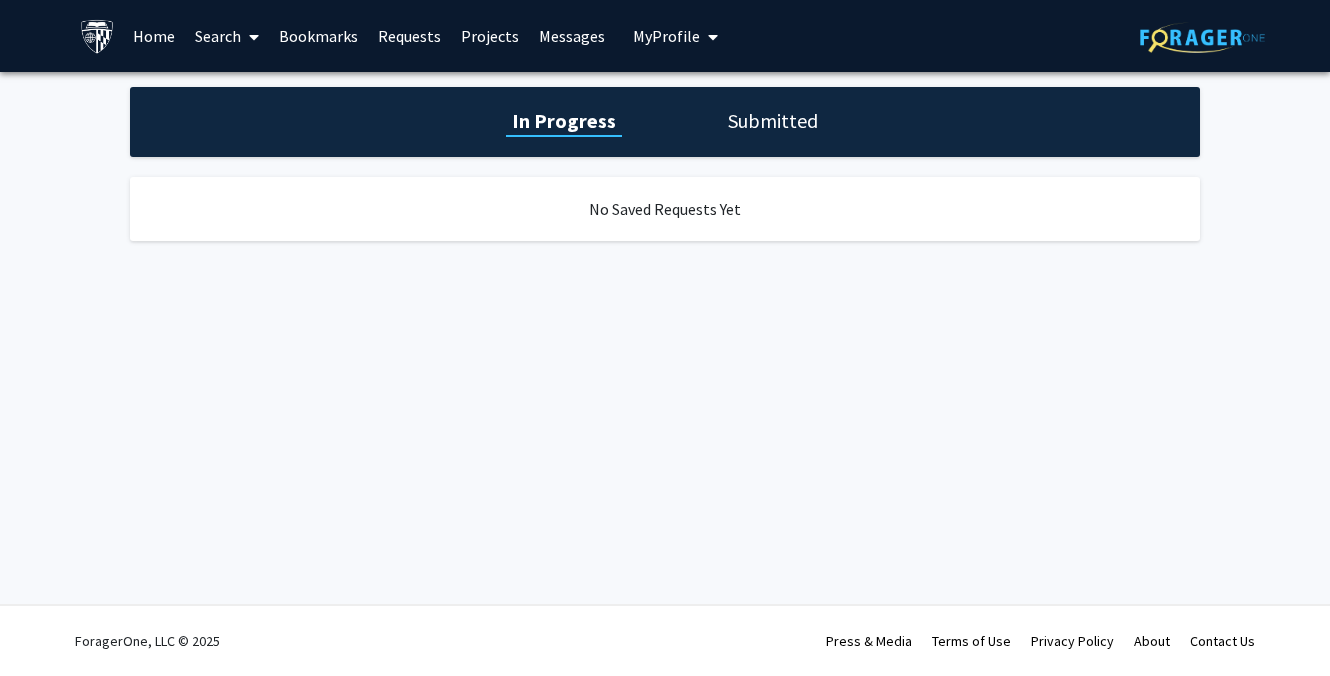 click on "Bookmarks" at bounding box center (318, 36) 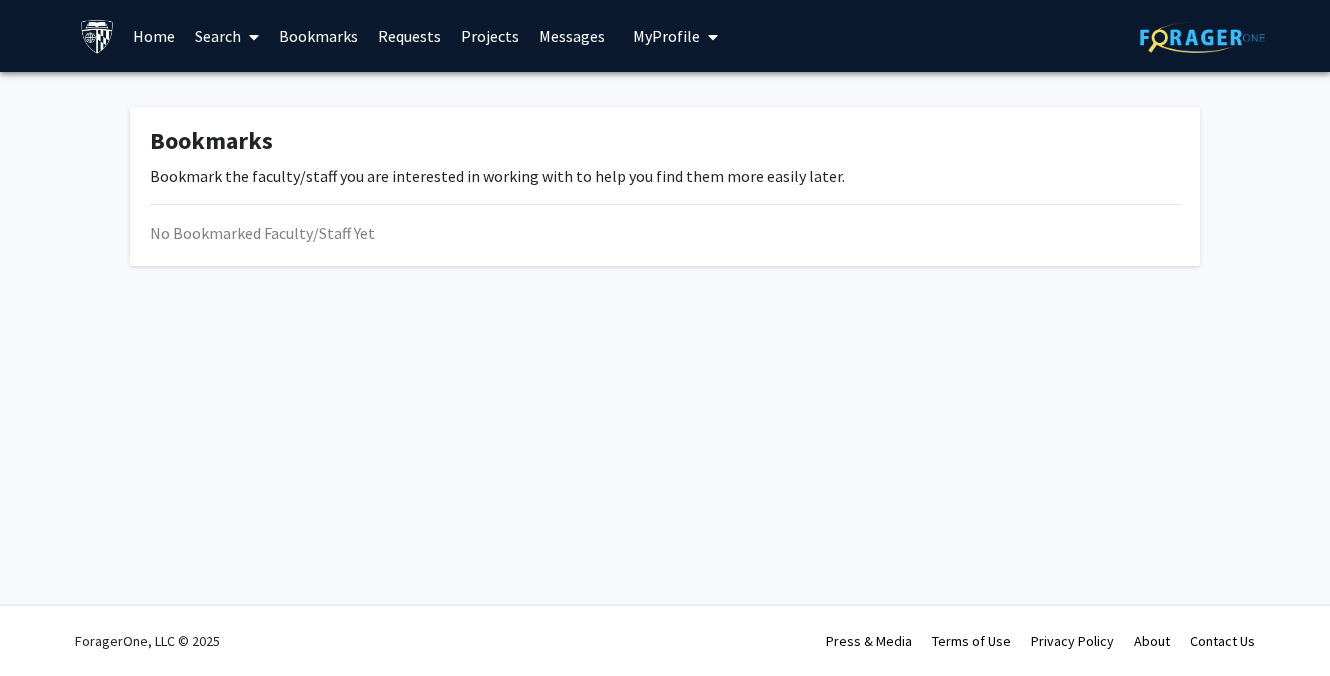 click at bounding box center (250, 37) 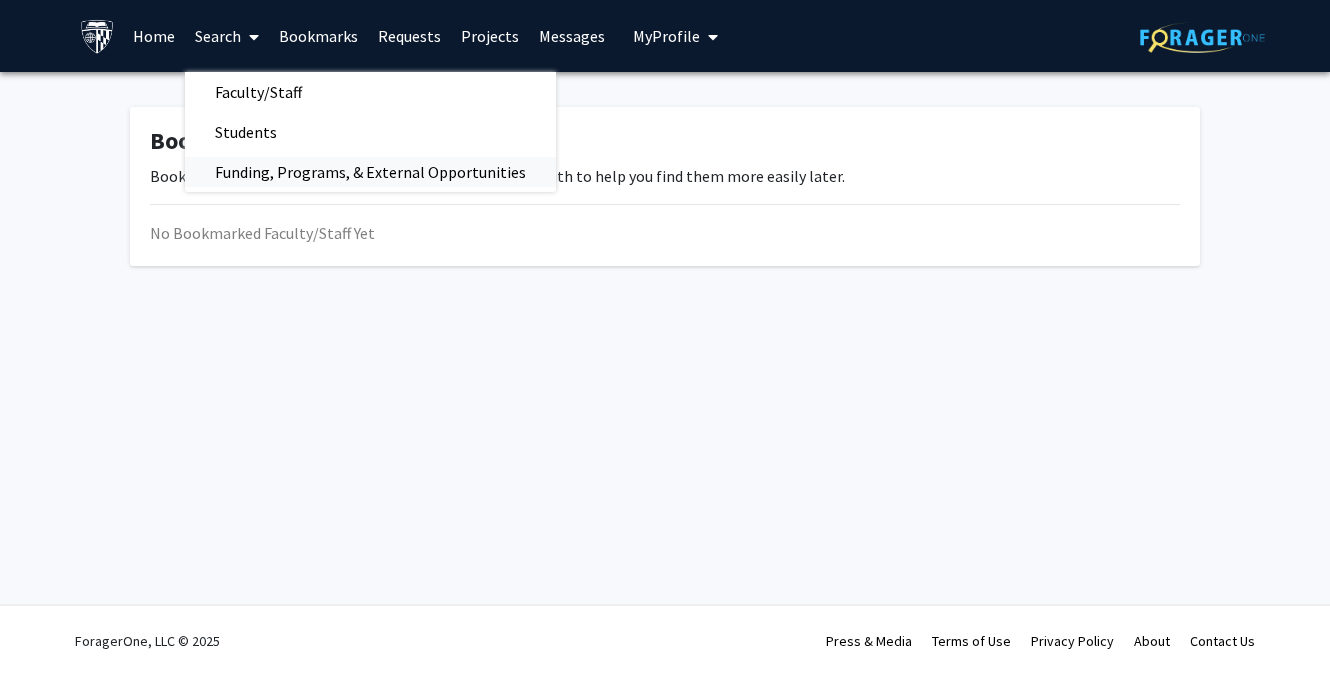 click on "Funding, Programs, & External Opportunities" at bounding box center (370, 172) 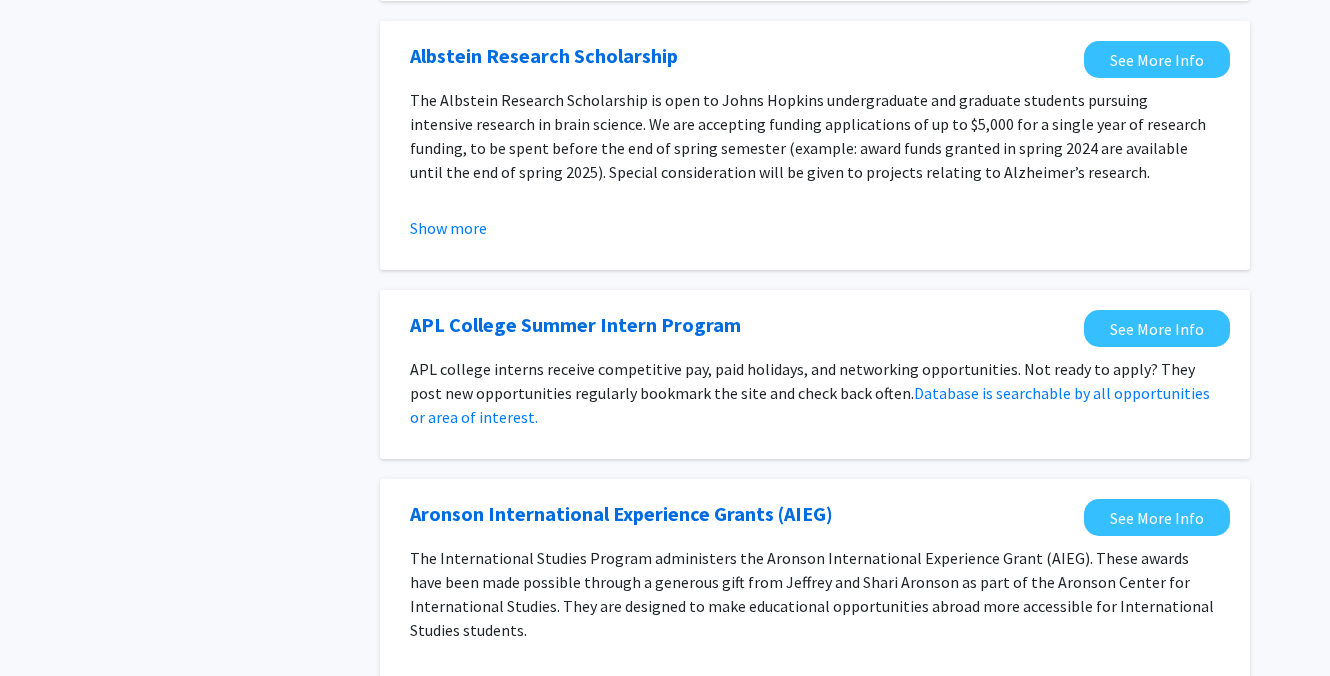scroll, scrollTop: 1271, scrollLeft: 0, axis: vertical 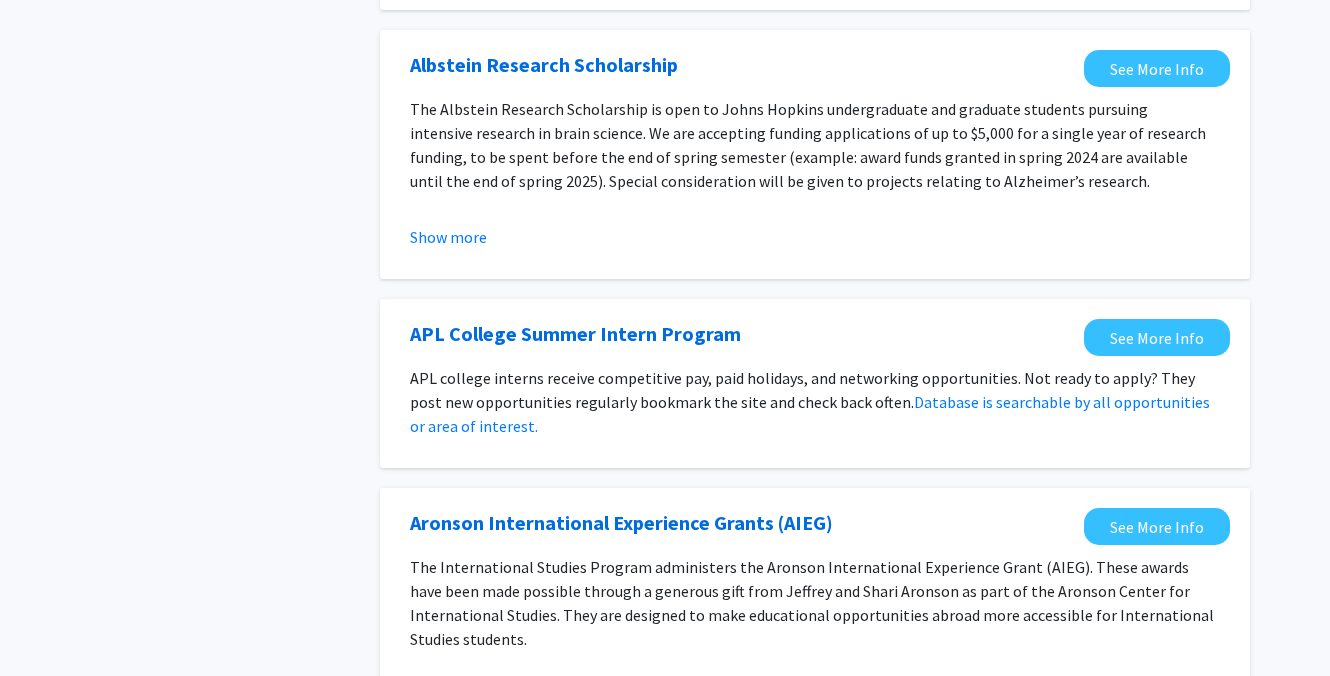click on "Show more" 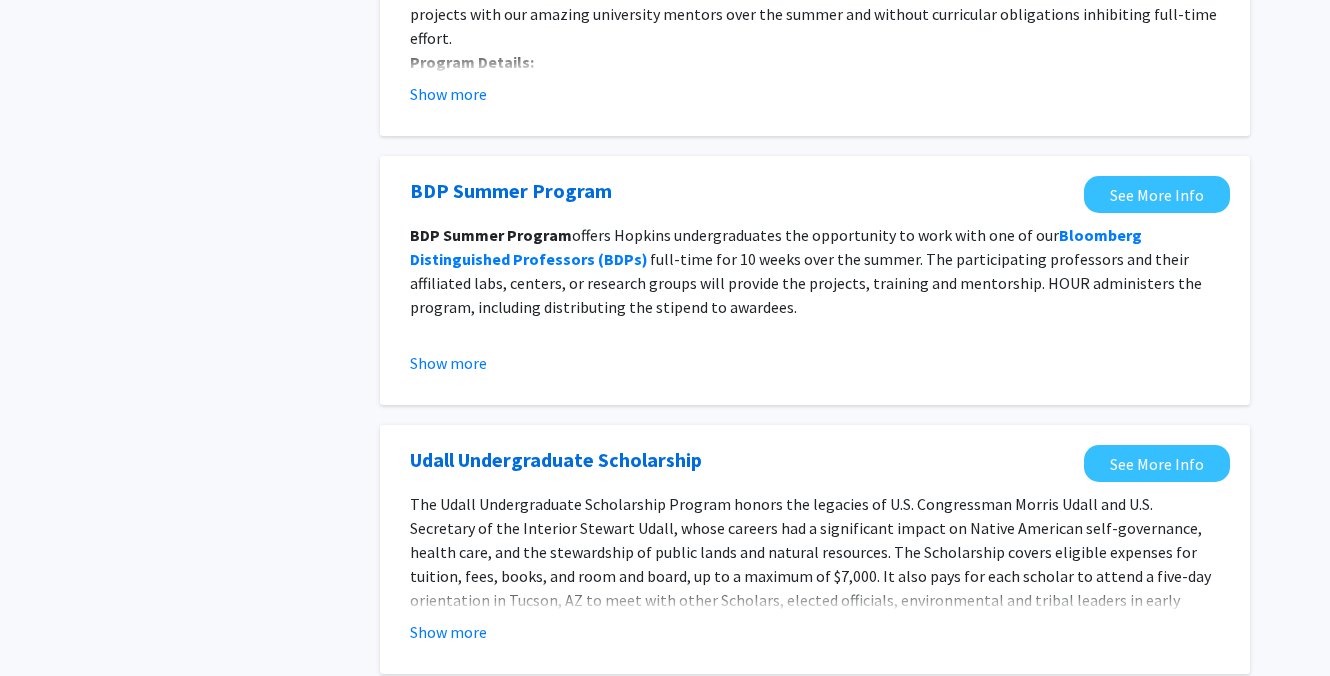 scroll, scrollTop: 0, scrollLeft: 0, axis: both 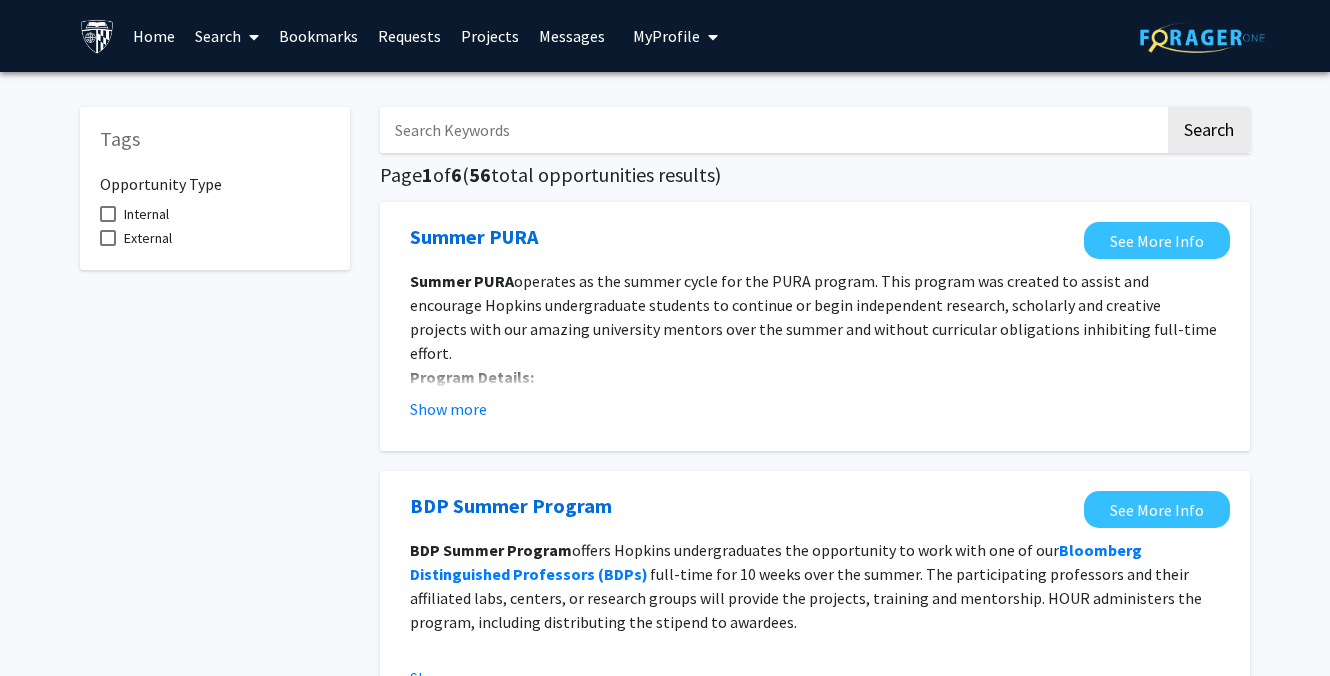 click on "Search" at bounding box center [227, 36] 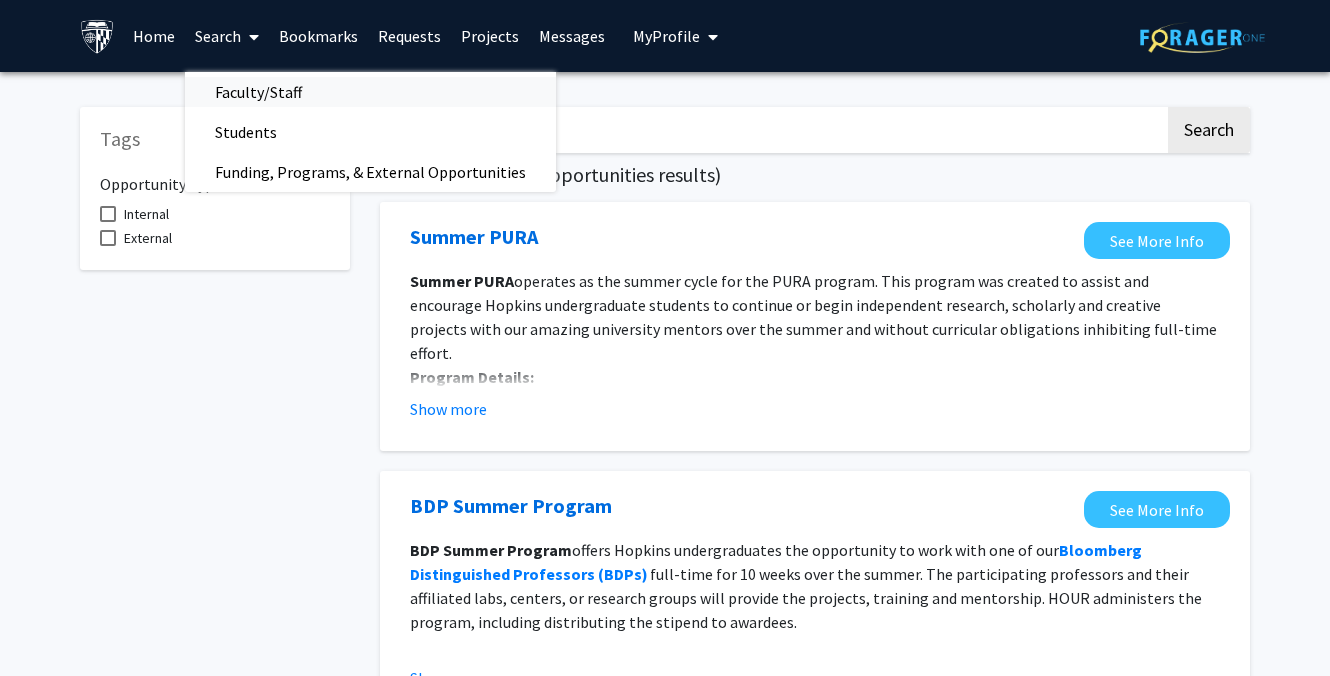 click on "Faculty/Staff" at bounding box center (258, 92) 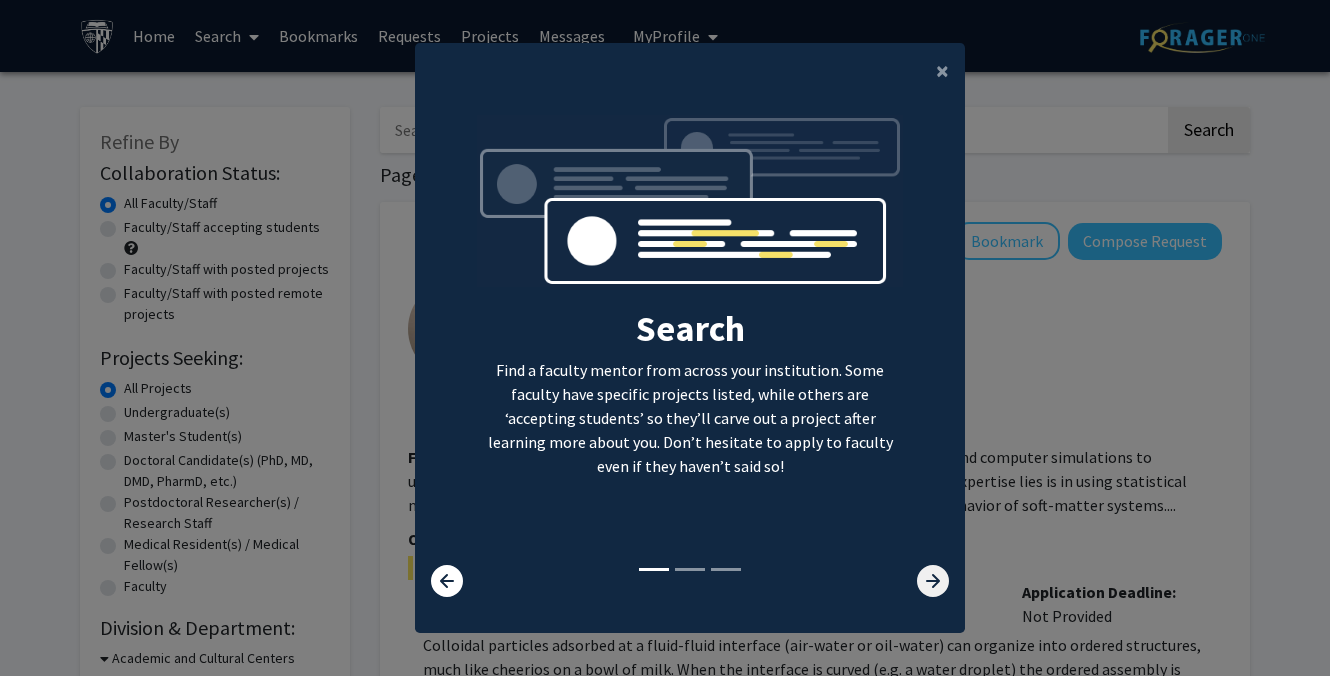 click 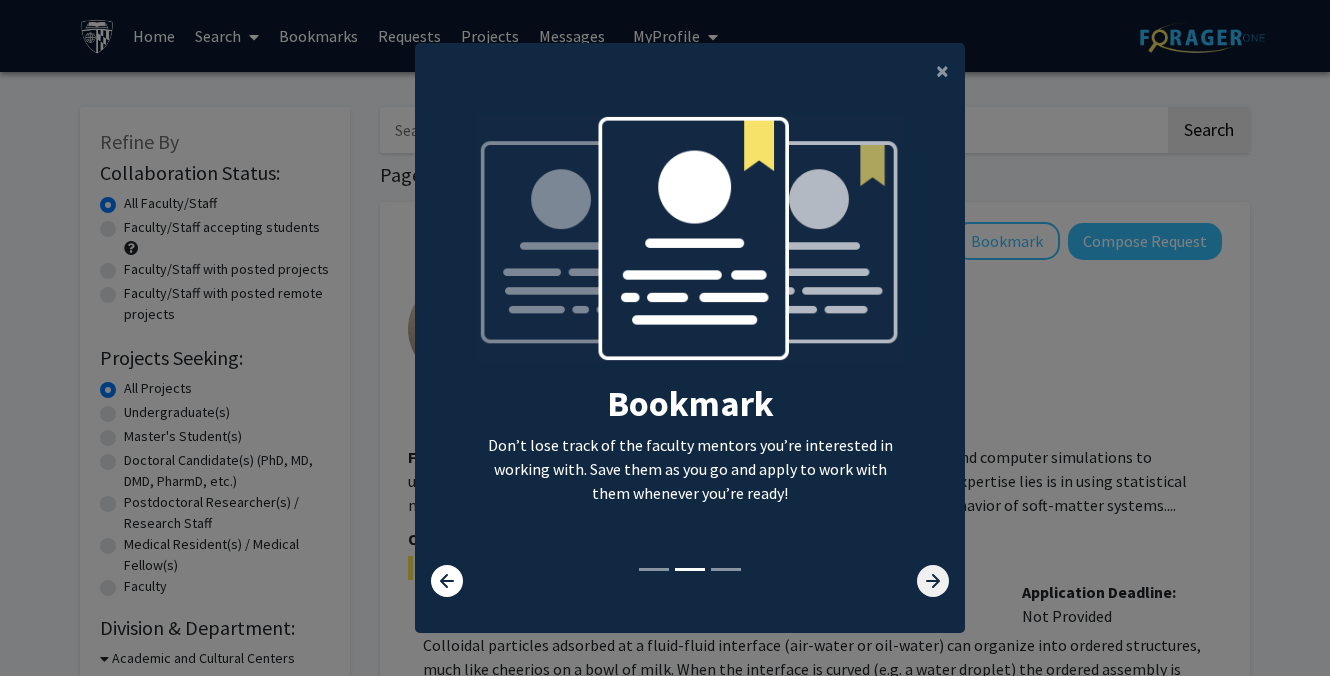 click 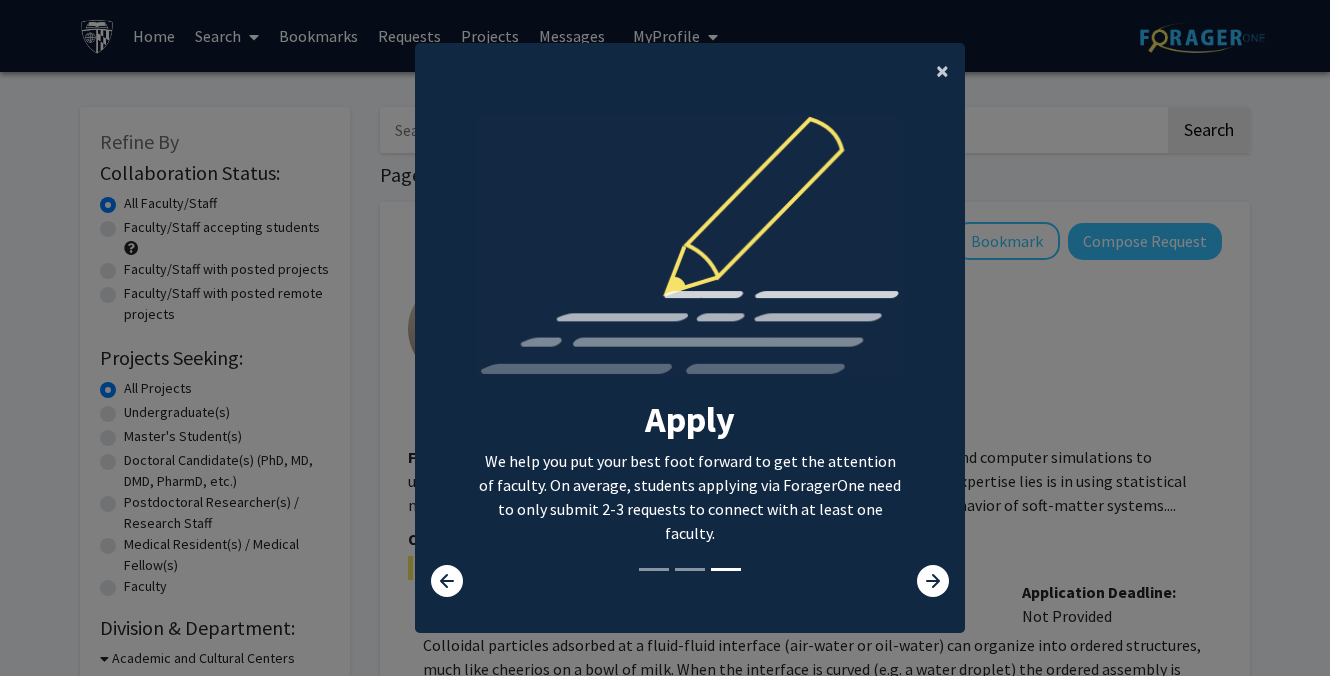 click on "×" 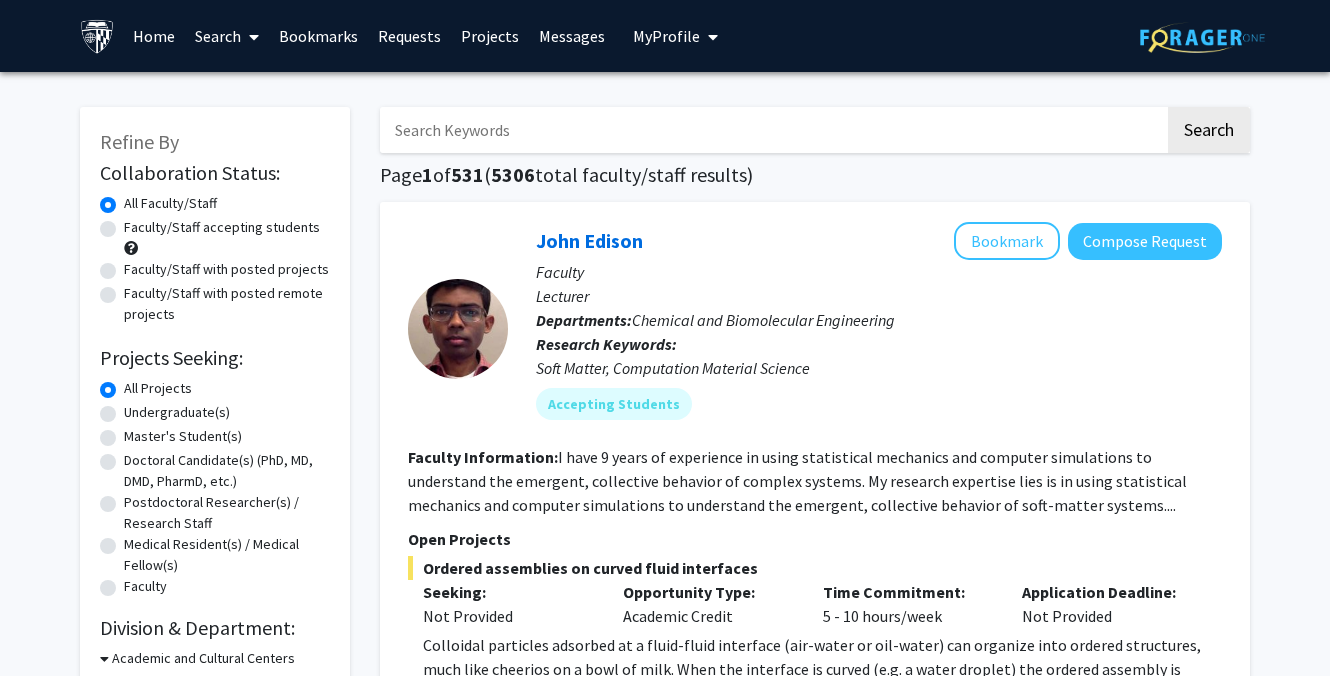 click on "Faculty/Staff accepting students" 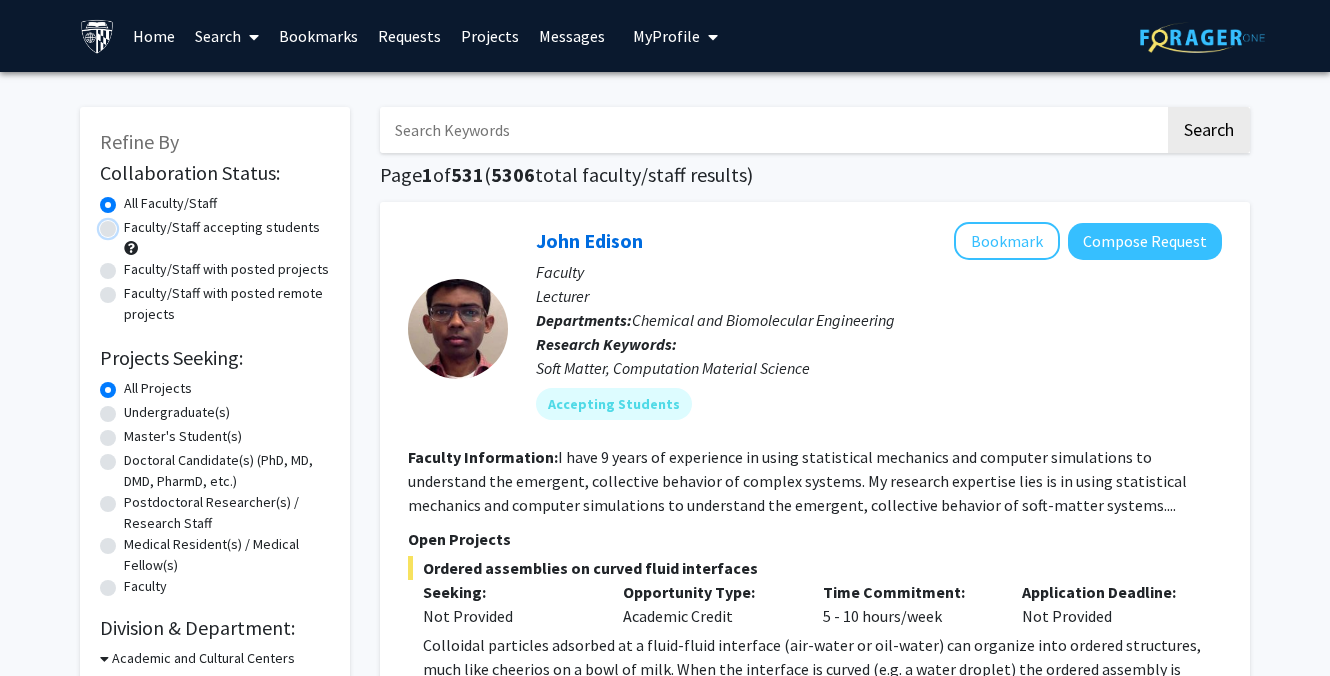 click on "Faculty/Staff accepting students" at bounding box center [130, 223] 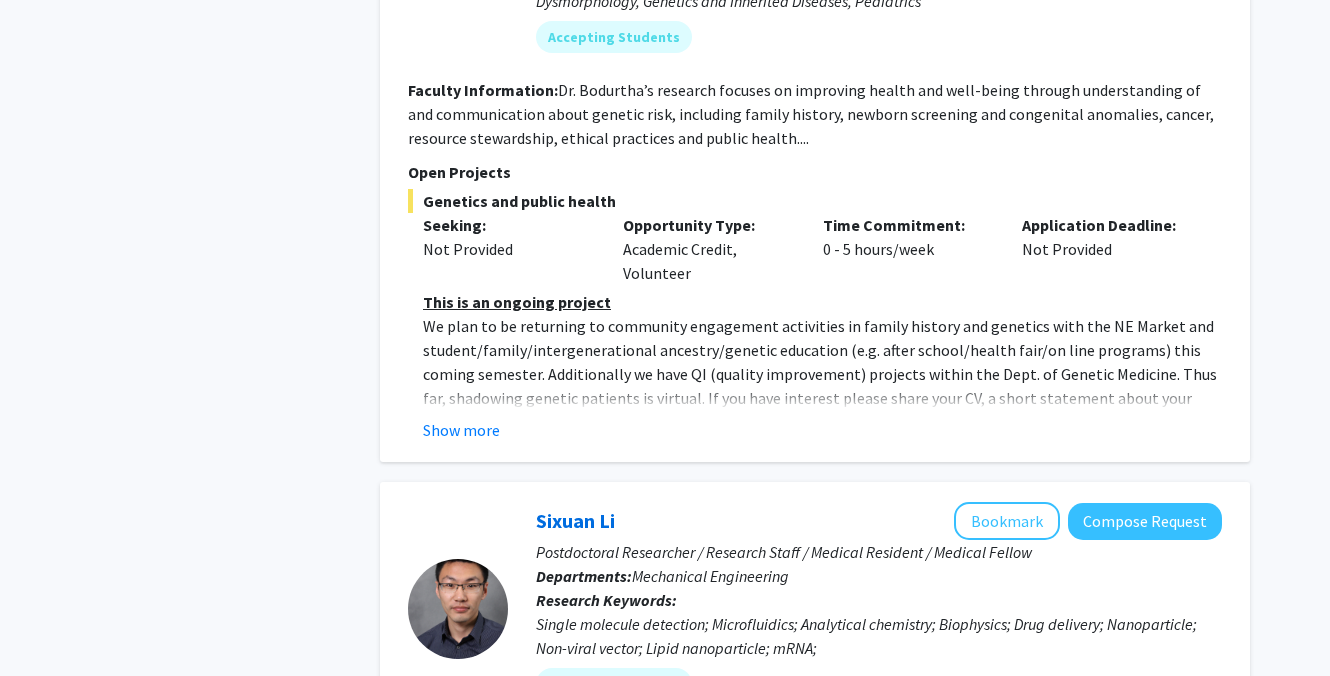 scroll, scrollTop: 1226, scrollLeft: 0, axis: vertical 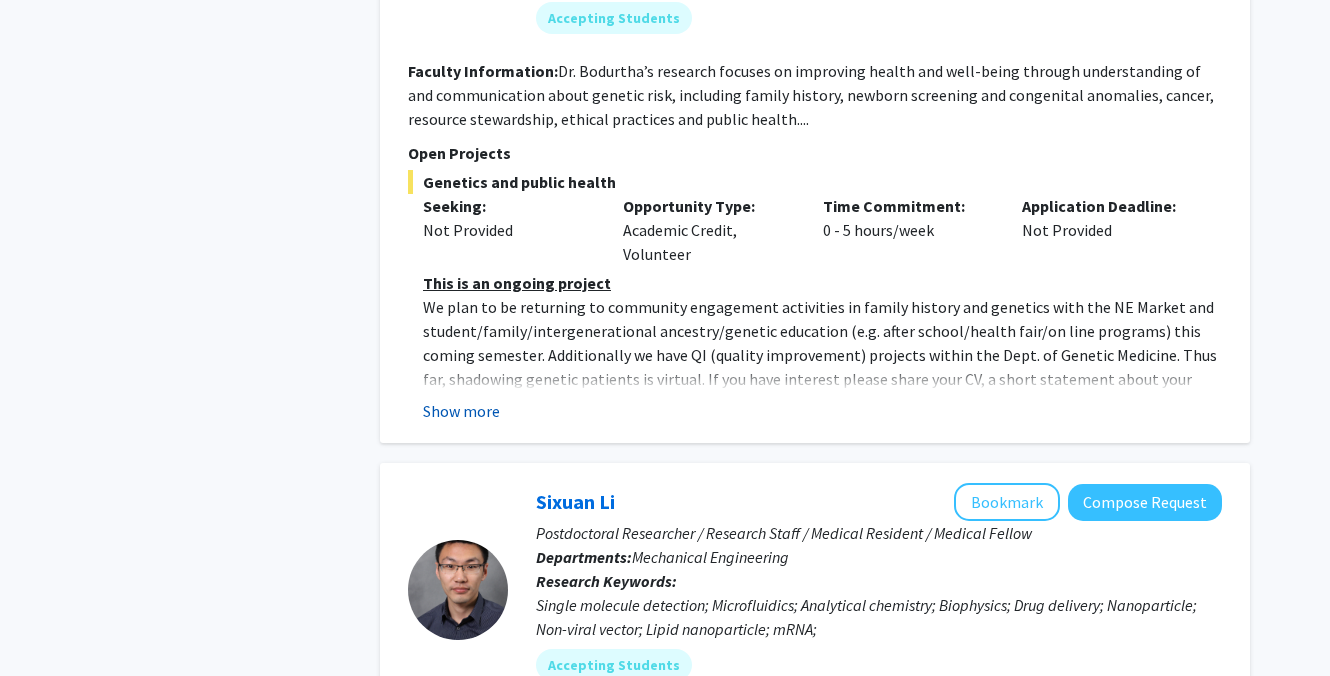 click on "Show more" 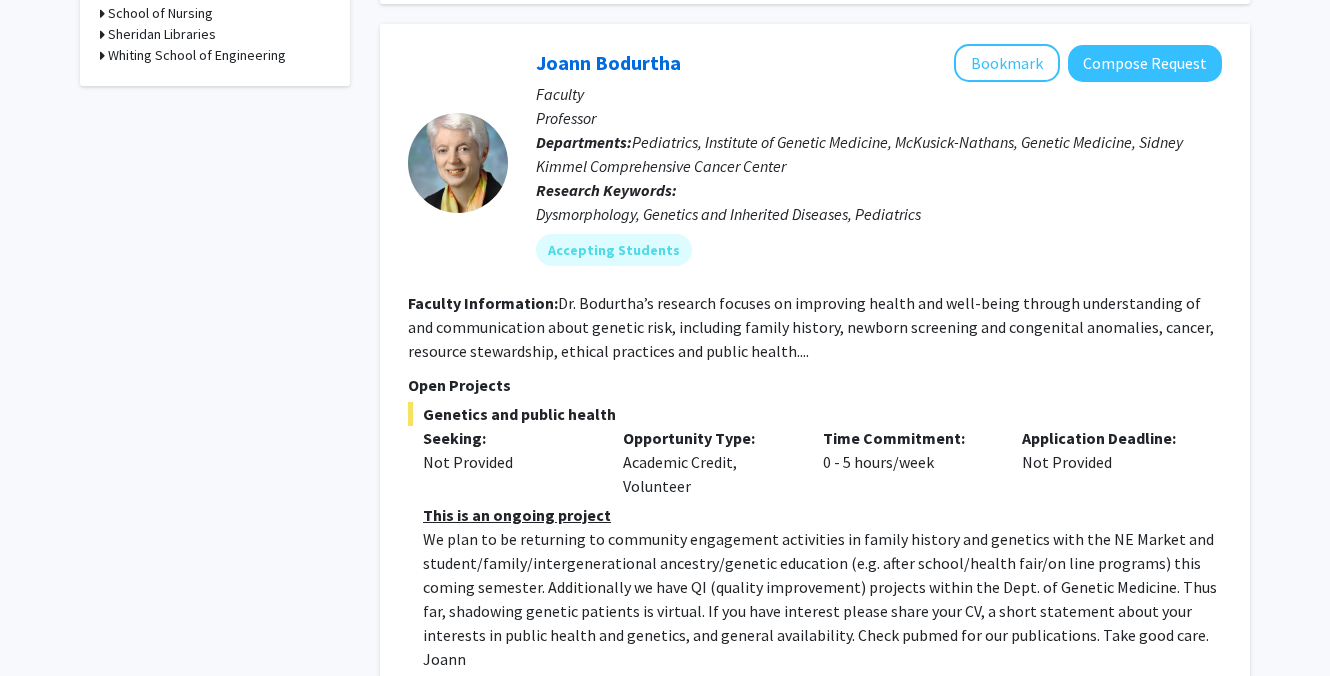 scroll, scrollTop: 991, scrollLeft: 0, axis: vertical 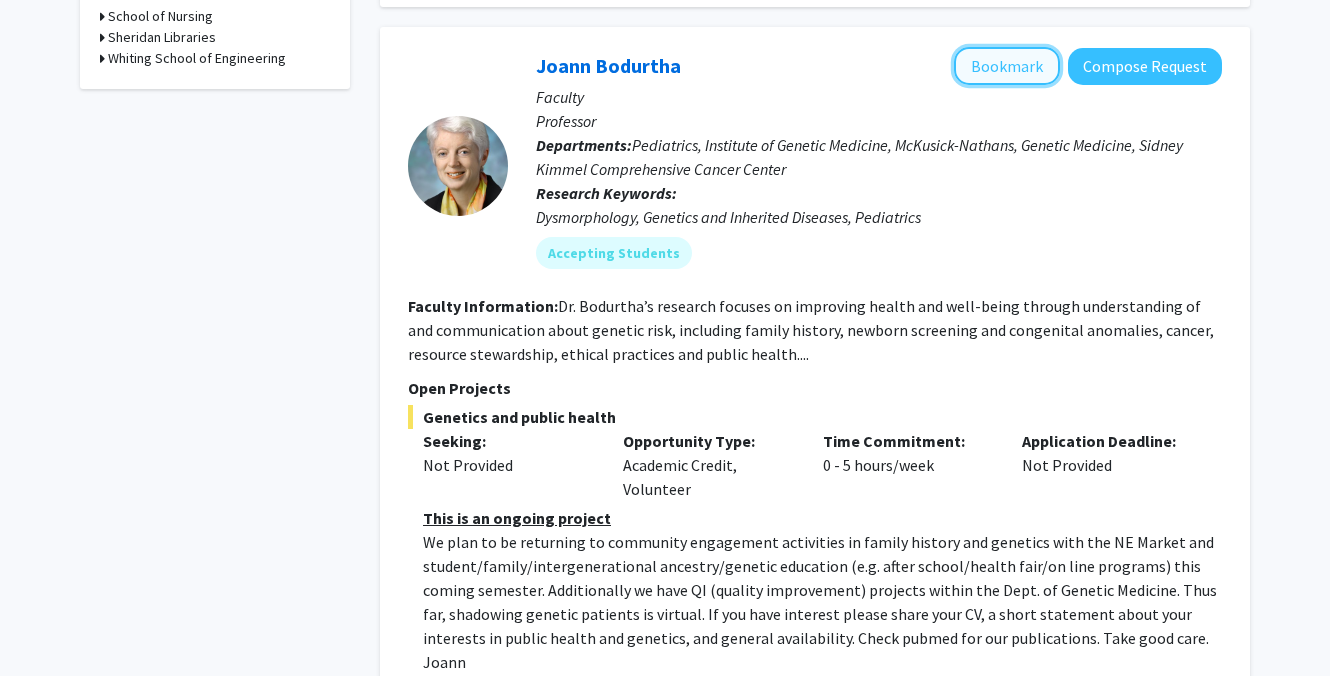 click on "Bookmark" 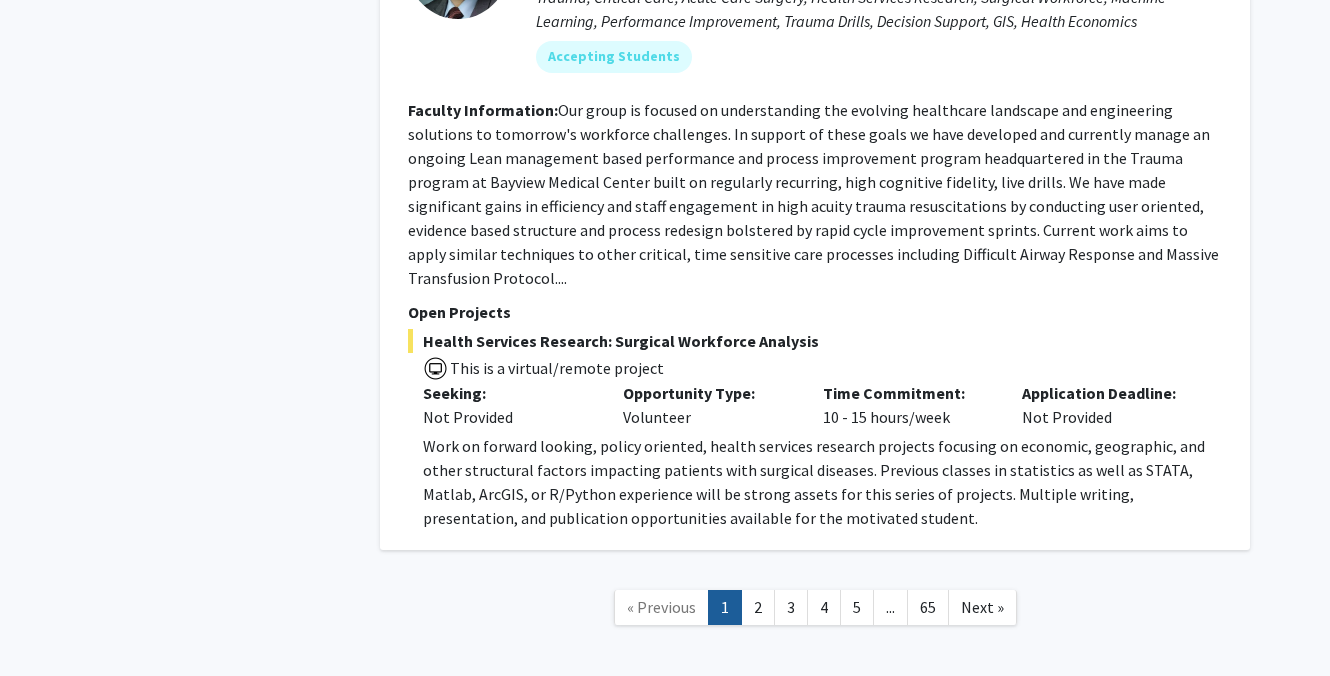 scroll, scrollTop: 9373, scrollLeft: 0, axis: vertical 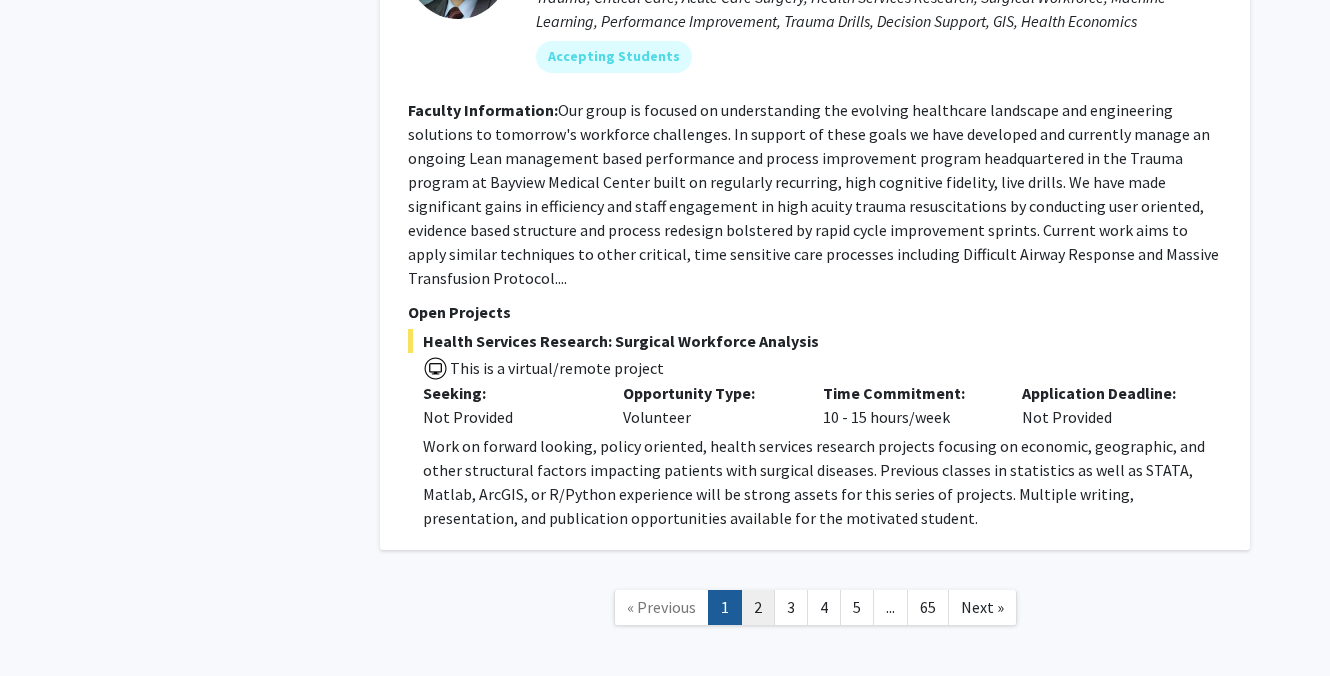 click on "2" 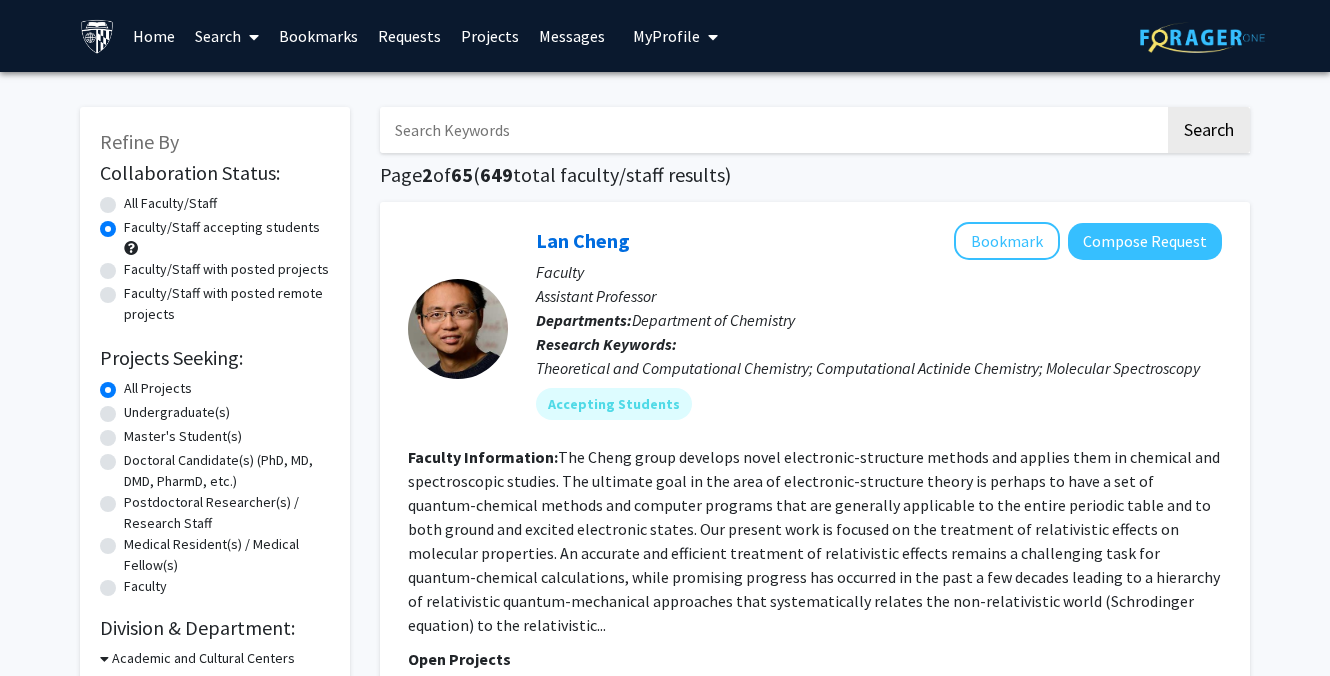 click on "Master's Student(s)" 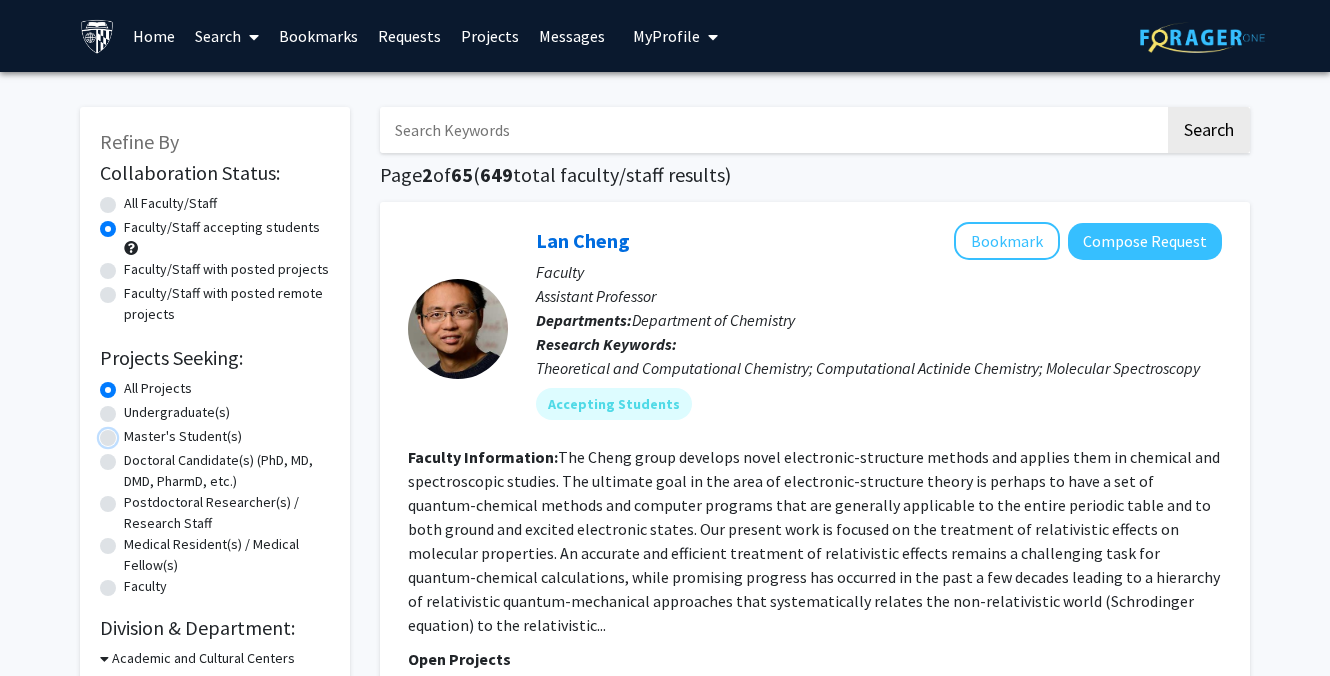 click on "Master's Student(s)" at bounding box center (130, 432) 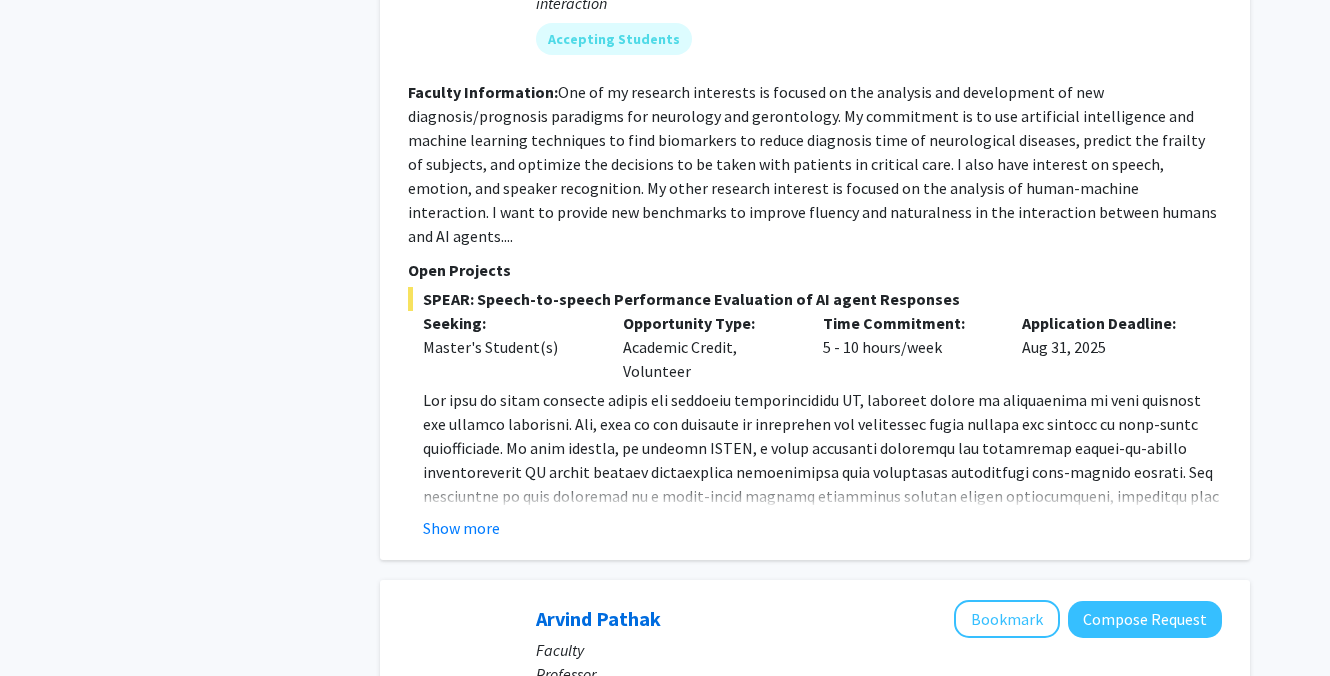 scroll, scrollTop: 1290, scrollLeft: 0, axis: vertical 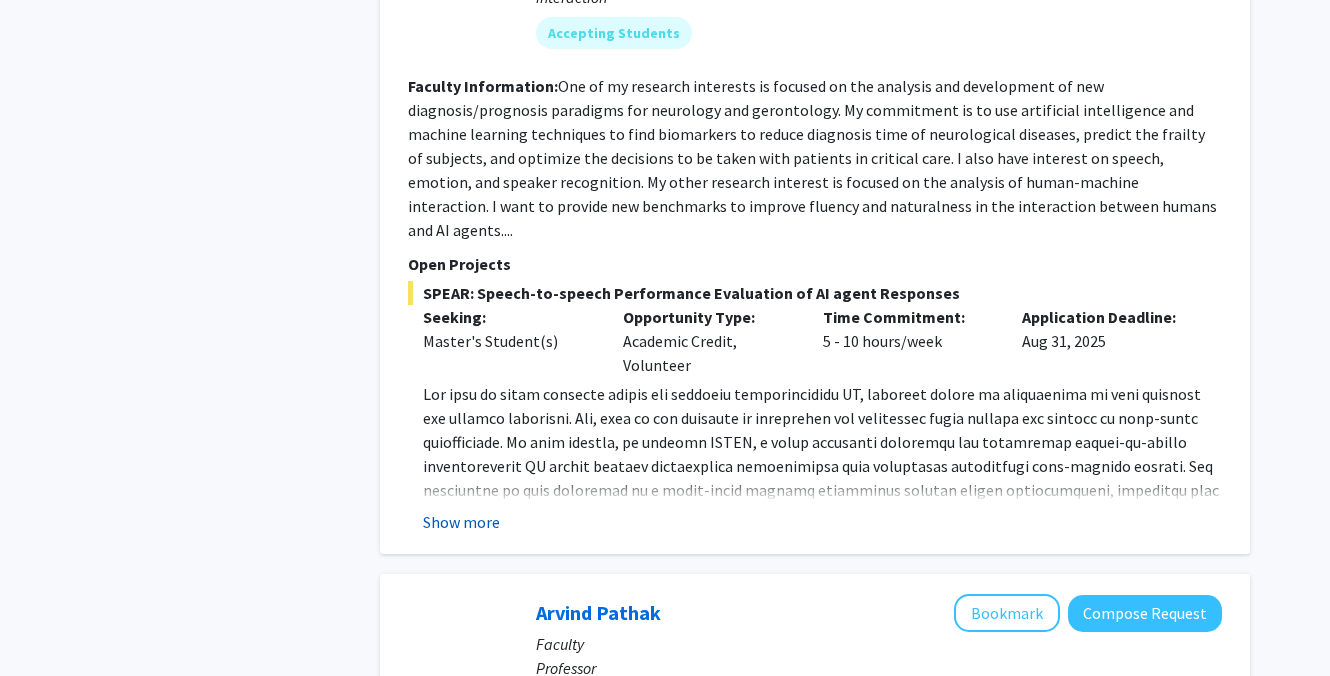 click on "Show more" 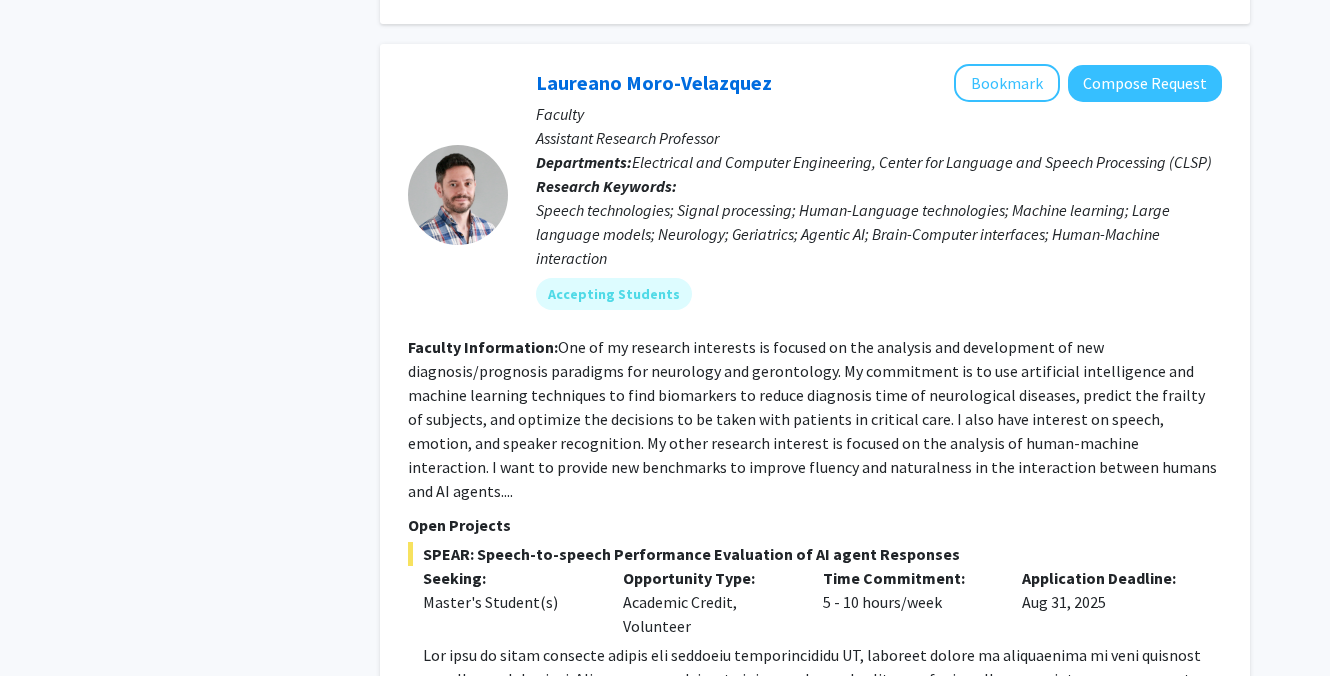 scroll, scrollTop: 983, scrollLeft: 0, axis: vertical 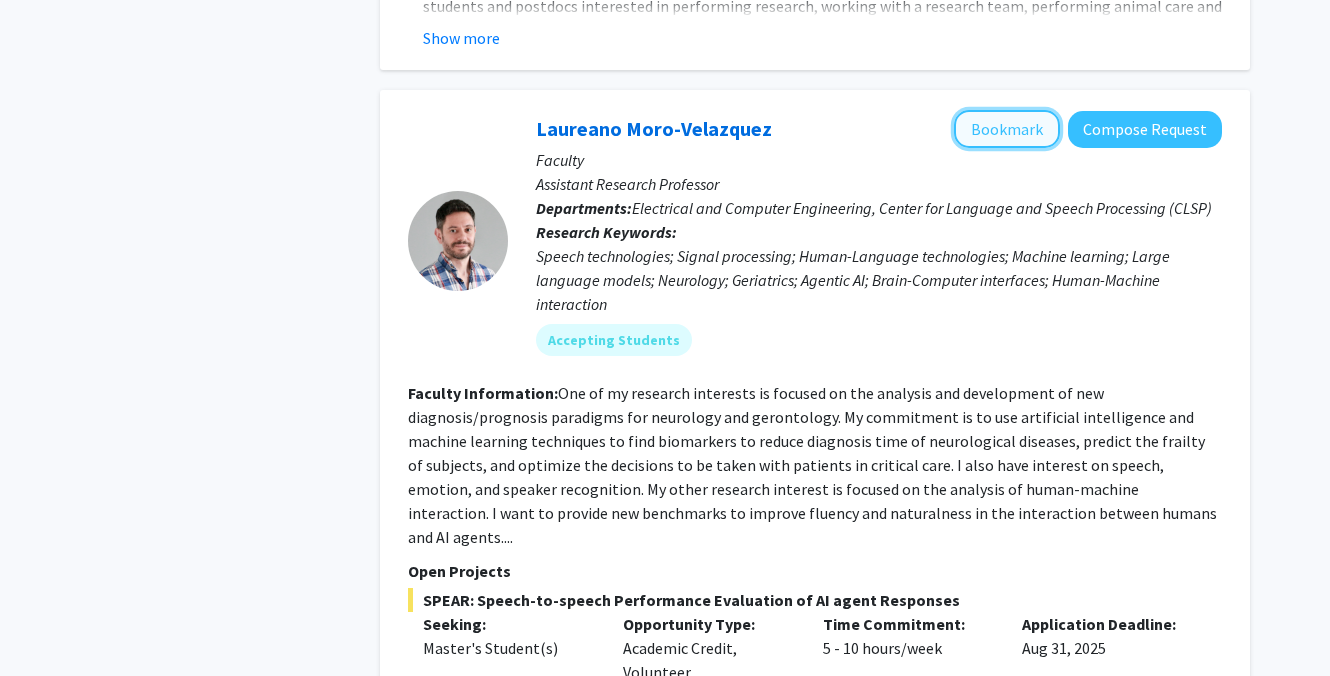 click on "Bookmark" 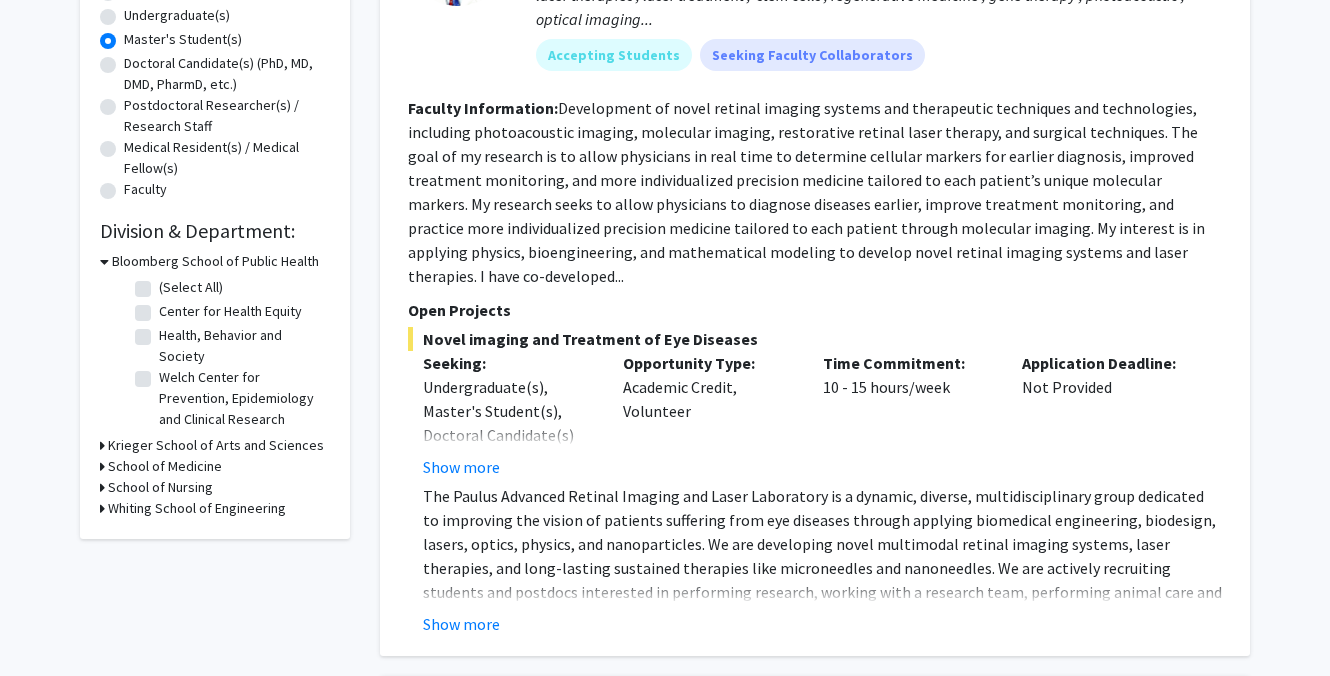 scroll, scrollTop: 407, scrollLeft: 0, axis: vertical 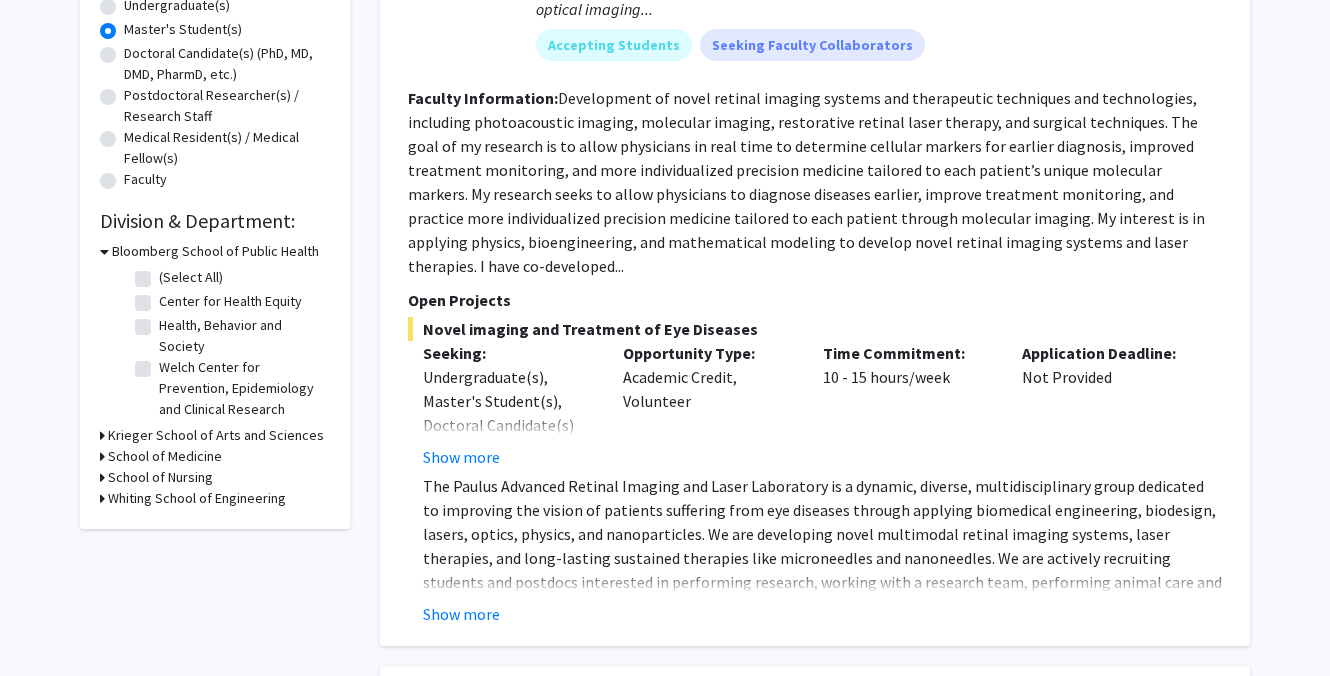 click on "Whiting School of Engineering" at bounding box center (197, 498) 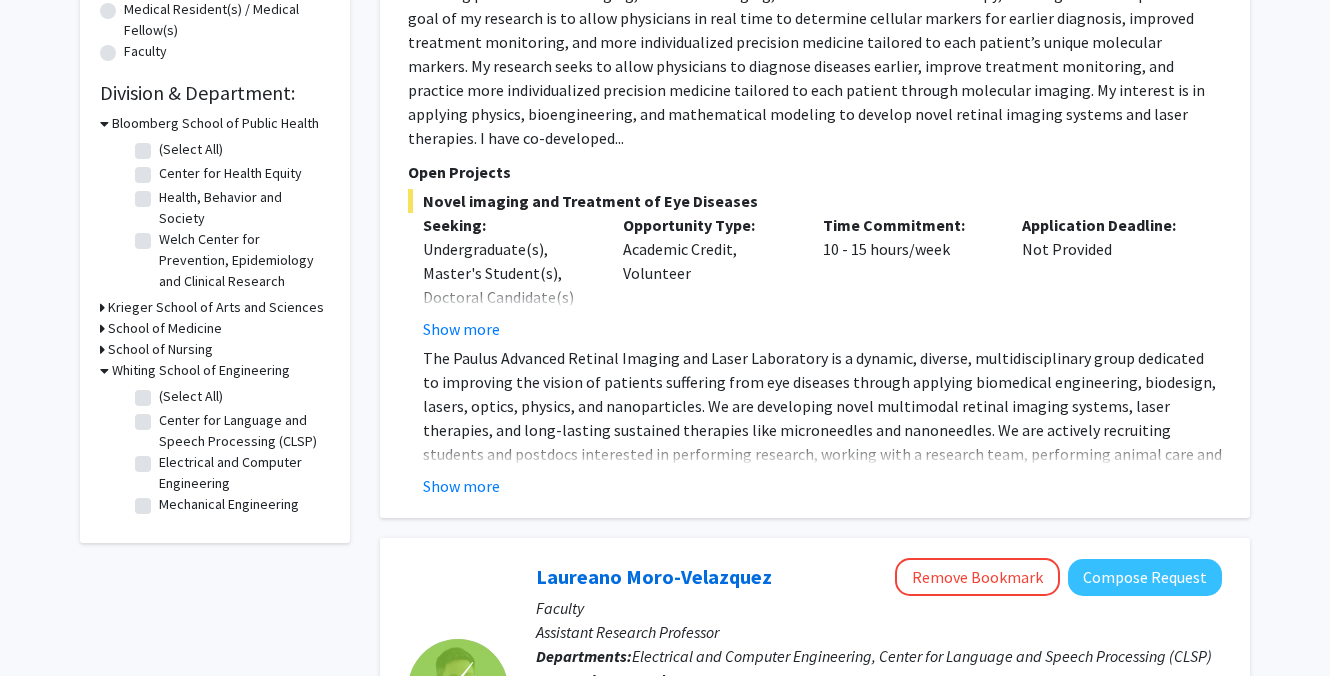 scroll, scrollTop: 530, scrollLeft: 0, axis: vertical 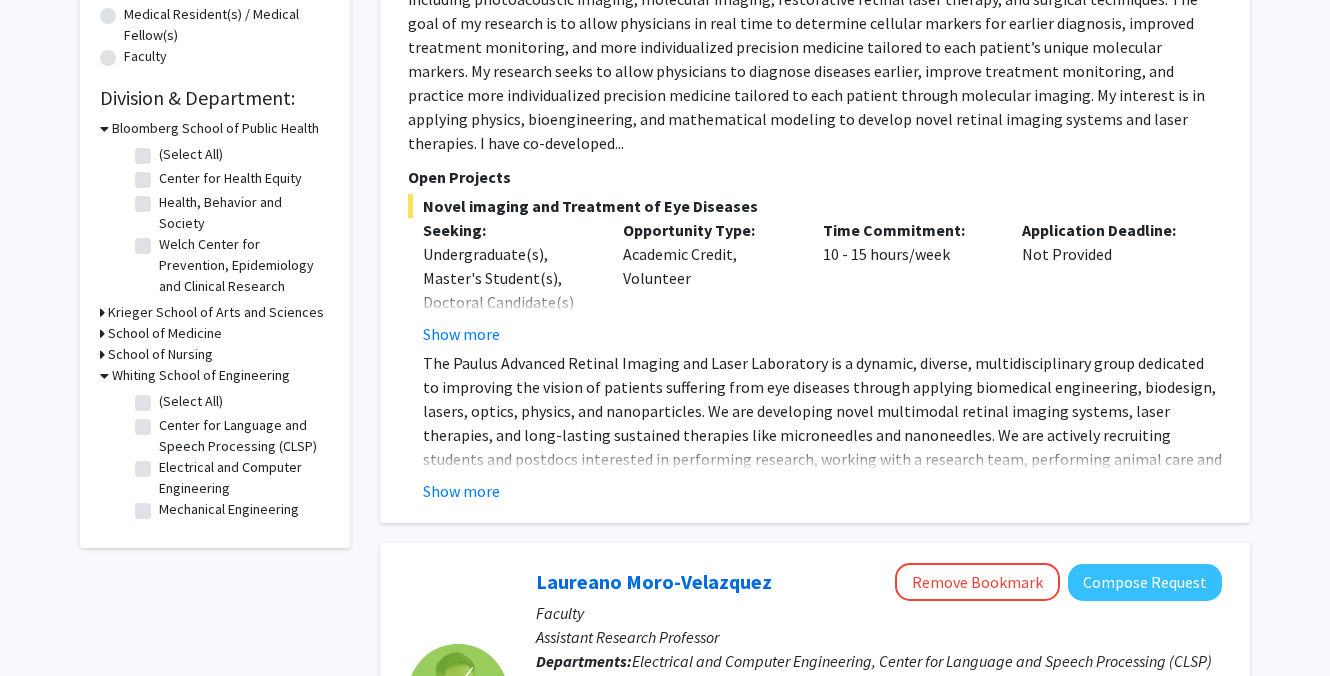click on "Krieger School of Arts and Sciences" at bounding box center (216, 312) 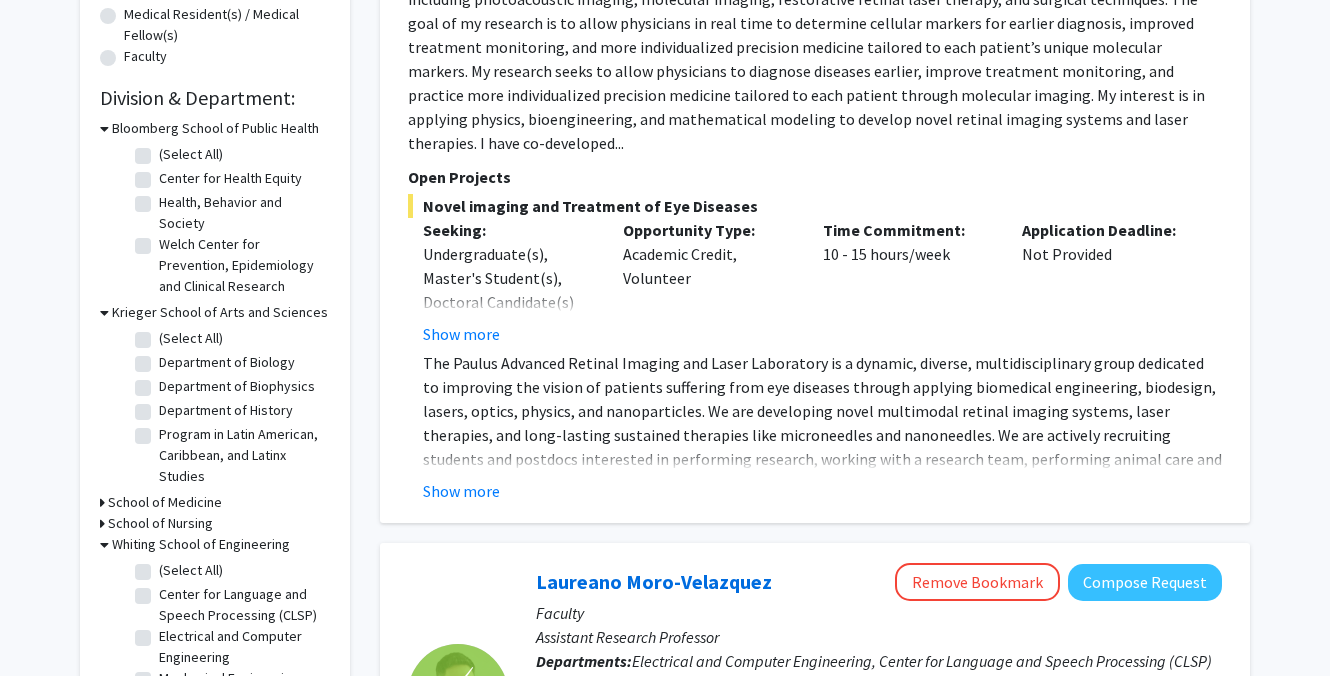 click 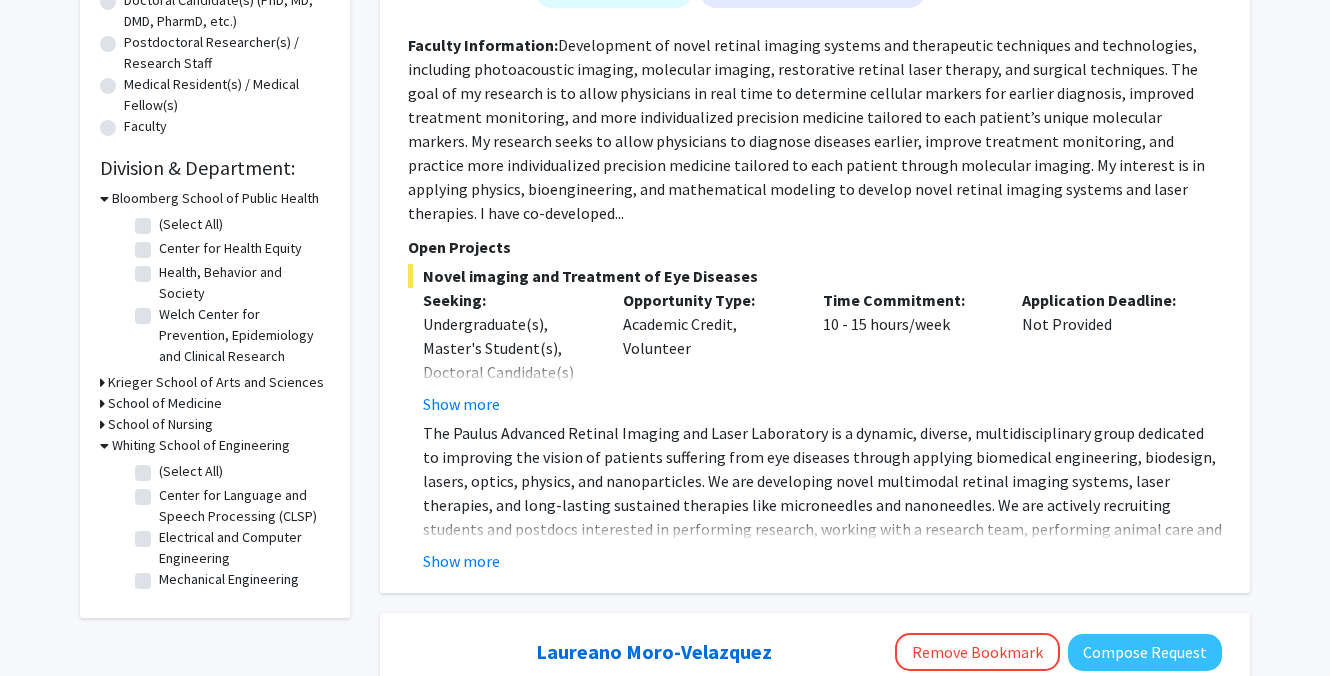 scroll, scrollTop: 467, scrollLeft: 0, axis: vertical 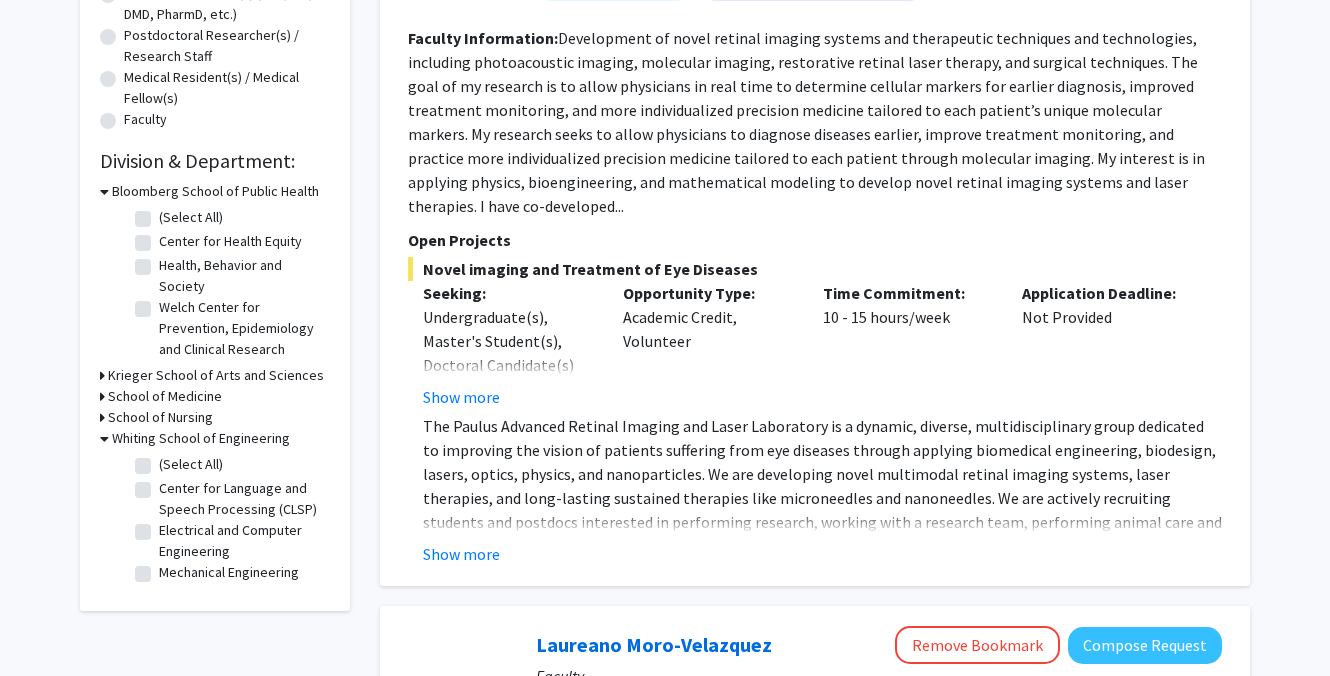 click on "School of Nursing" at bounding box center (160, 417) 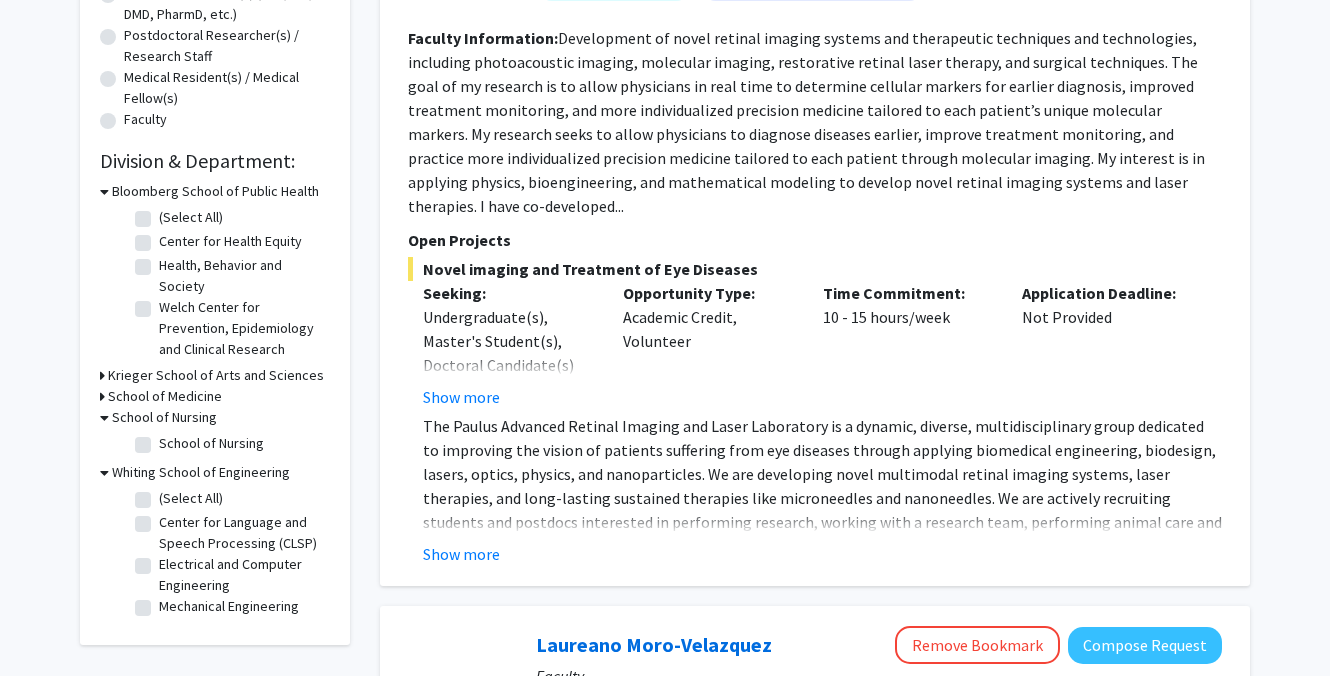 click on "School of Medicine" at bounding box center (165, 396) 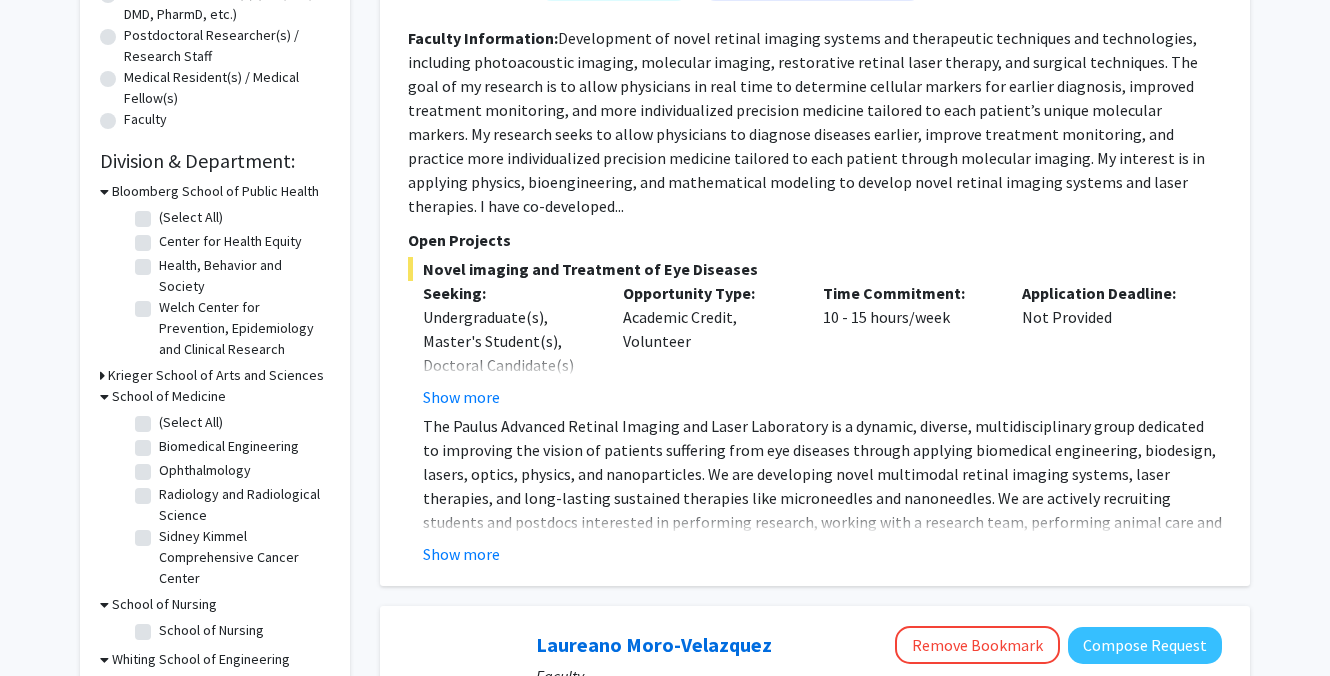 click on "Sidney Kimmel Comprehensive Cancer Center" 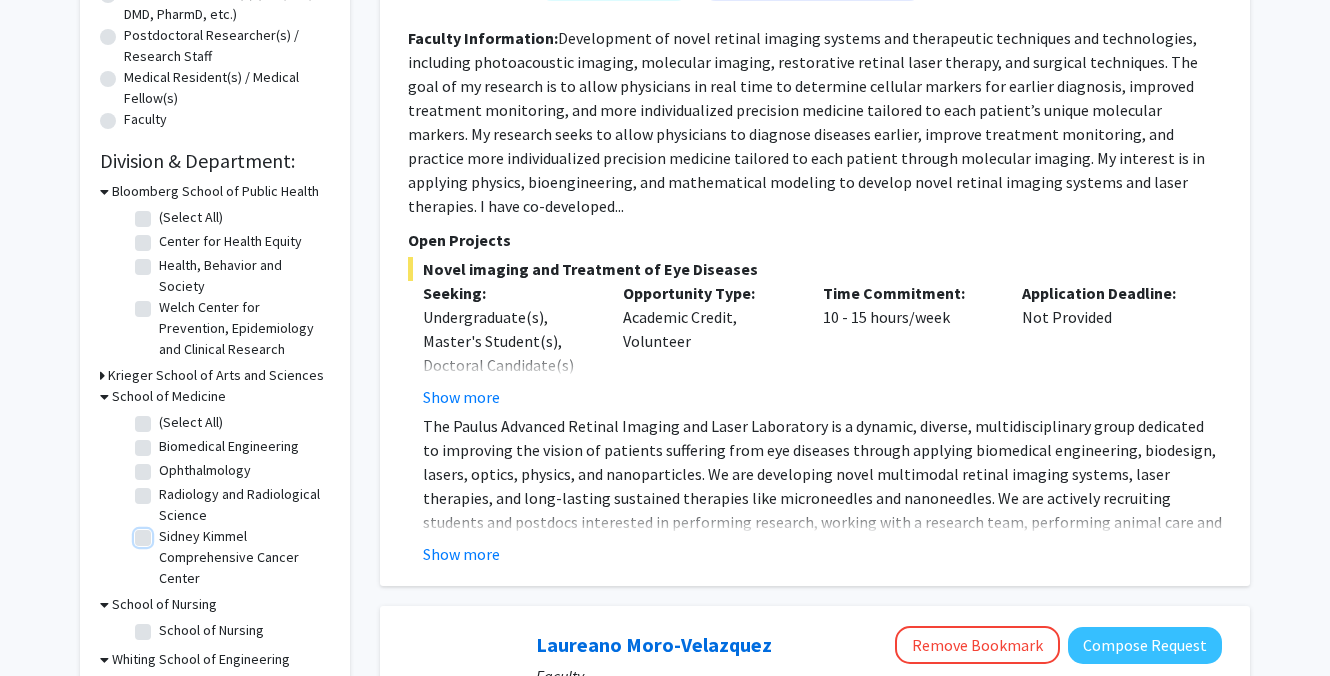 click on "Sidney Kimmel Comprehensive Cancer Center" at bounding box center (165, 532) 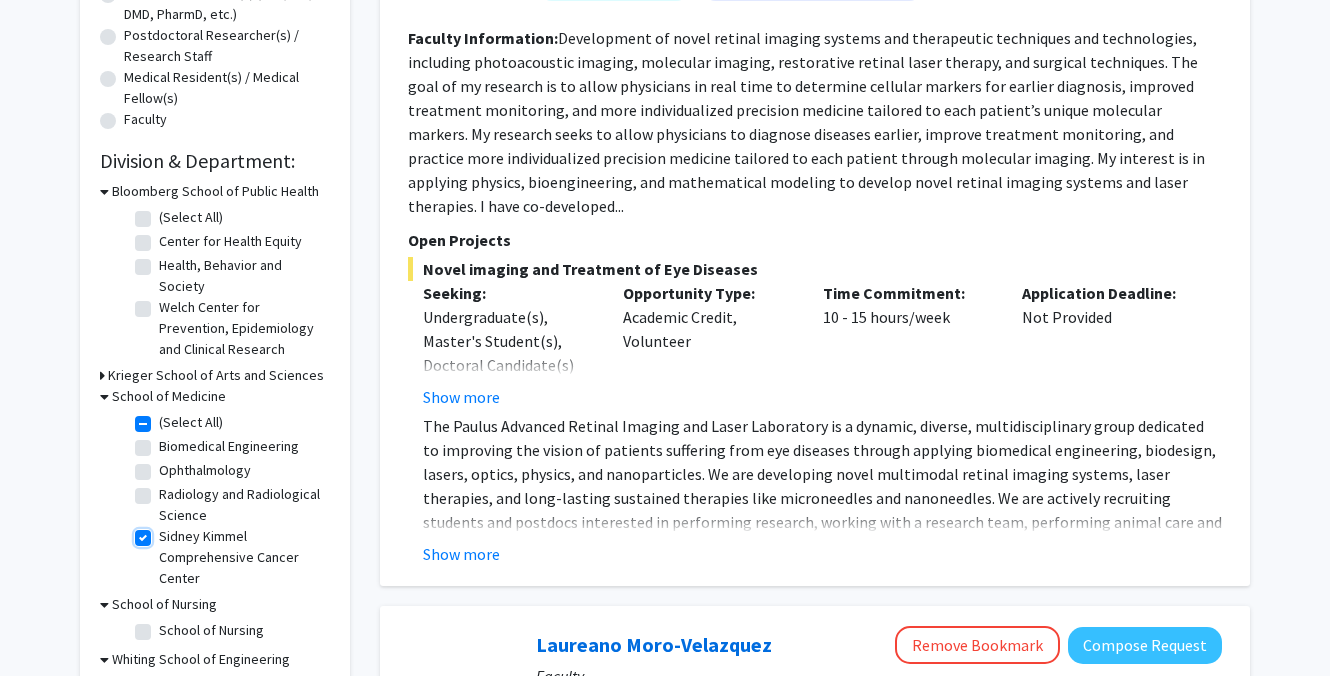 checkbox on "true" 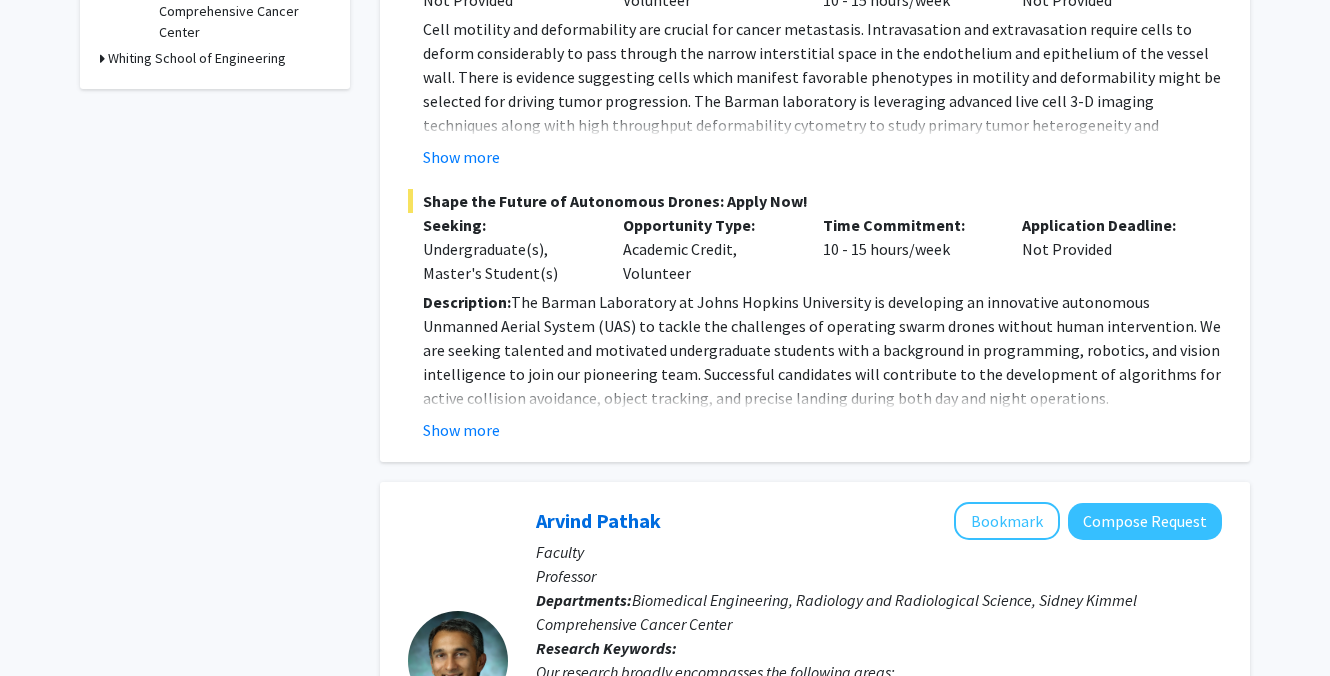 scroll, scrollTop: 785, scrollLeft: 0, axis: vertical 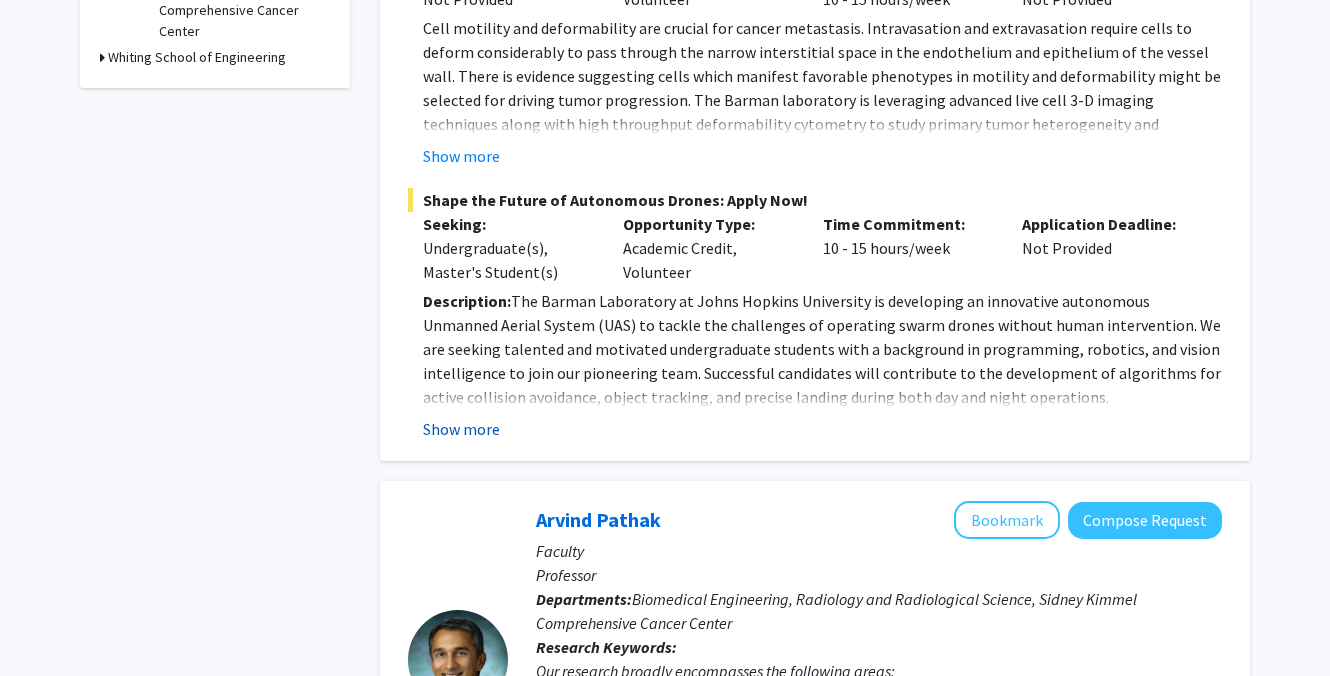 click on "Show more" 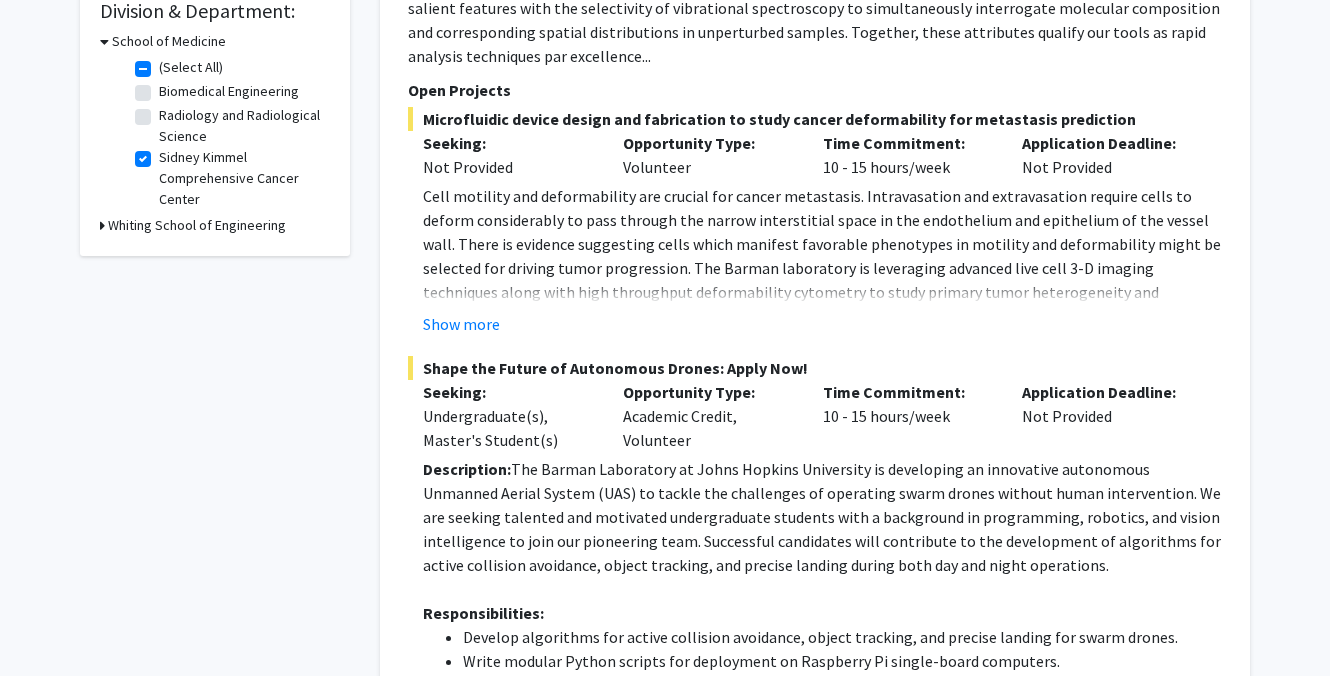 scroll, scrollTop: 558, scrollLeft: 0, axis: vertical 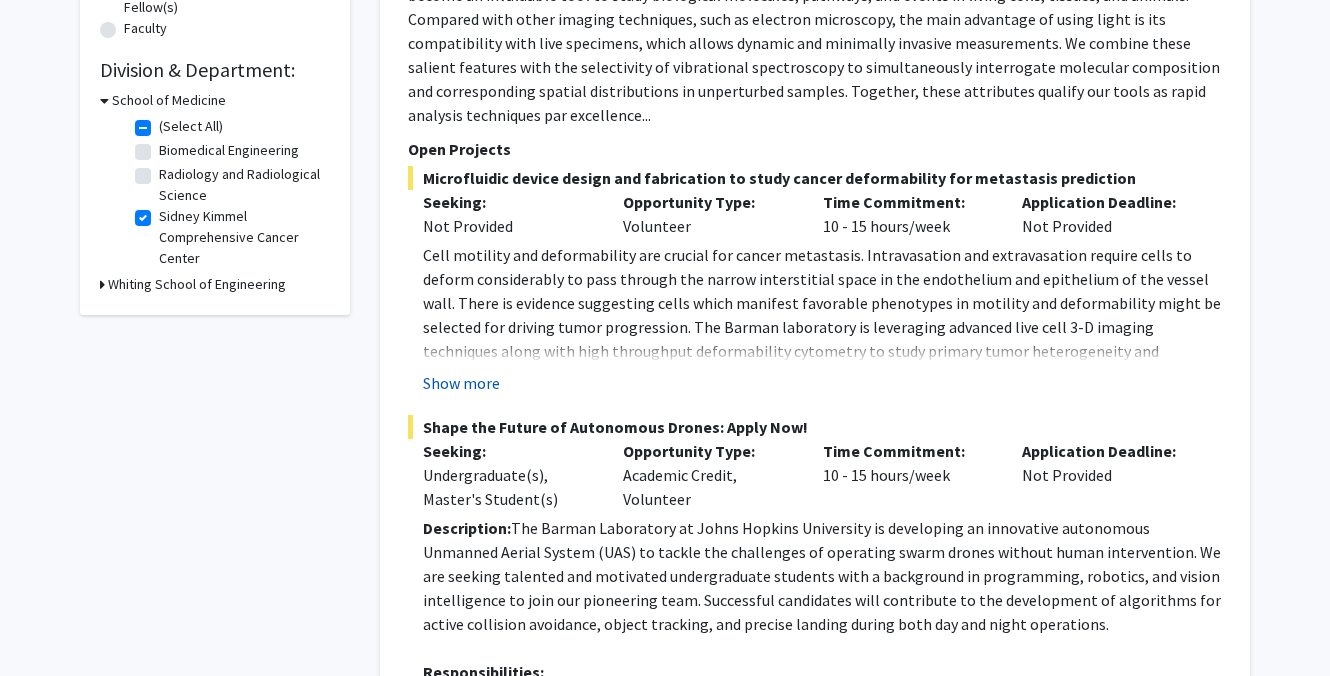click on "Show more" 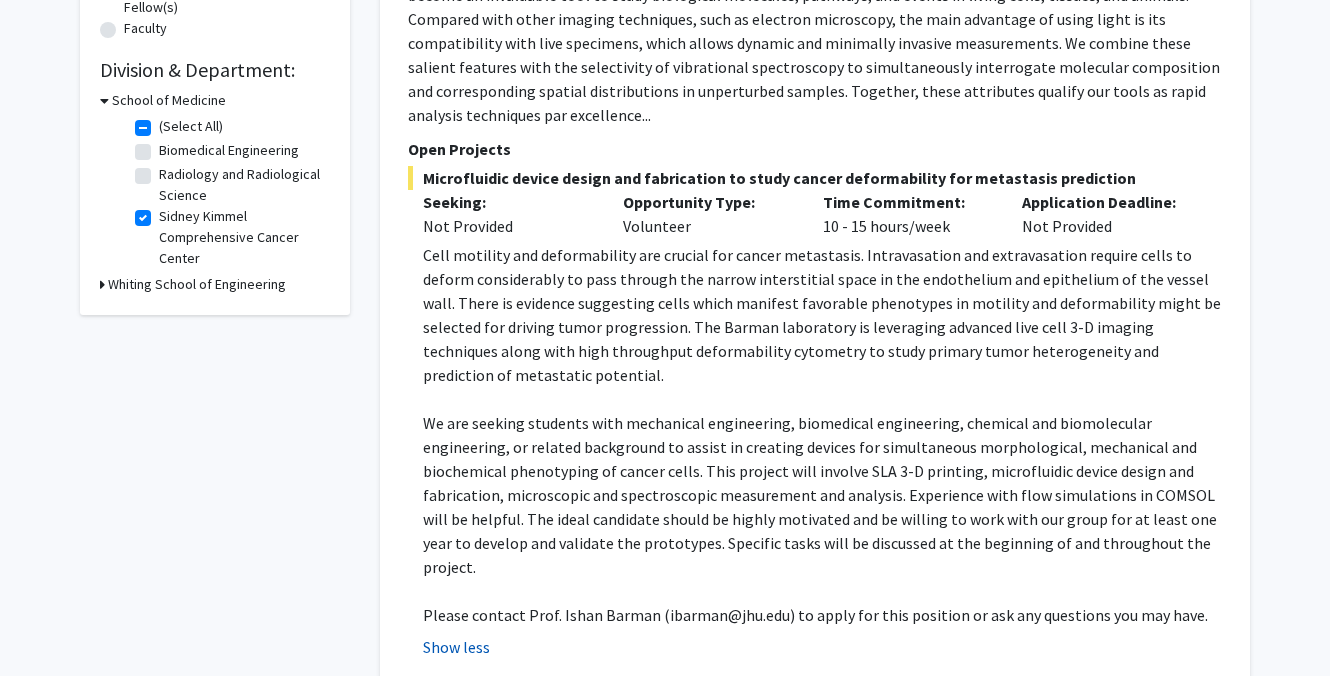 click on "Show less" 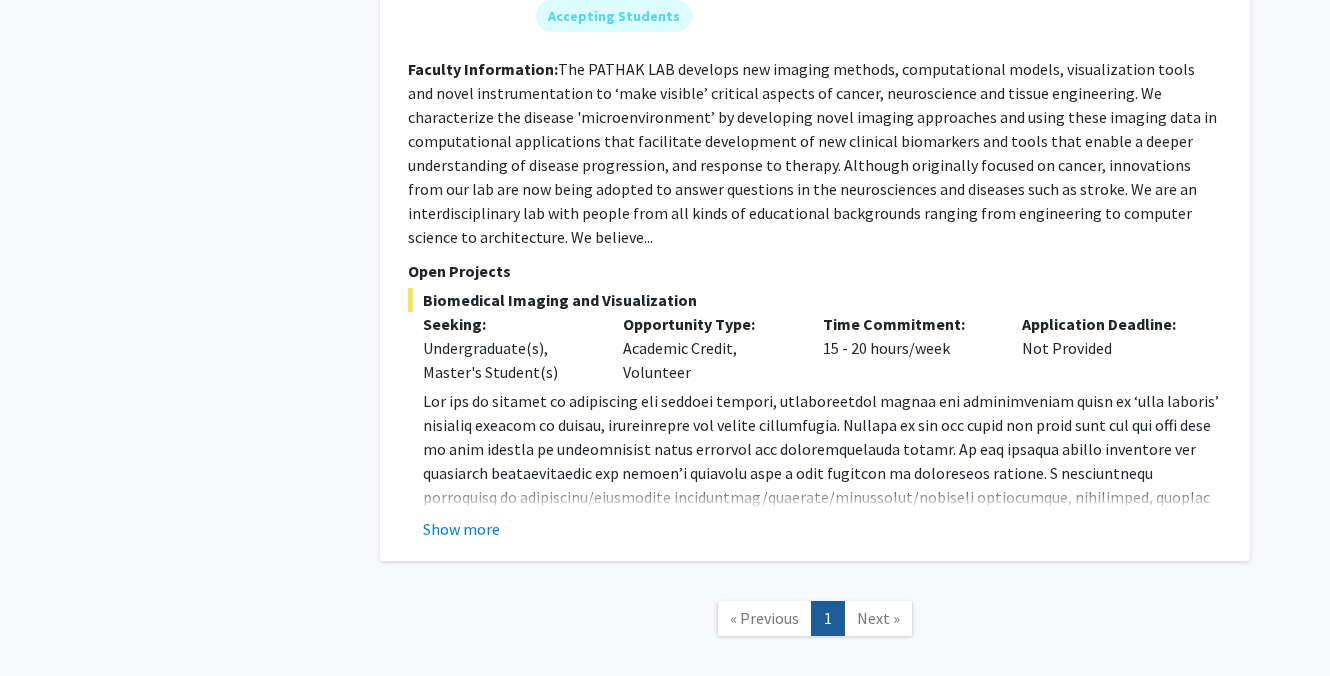 scroll, scrollTop: 2137, scrollLeft: 0, axis: vertical 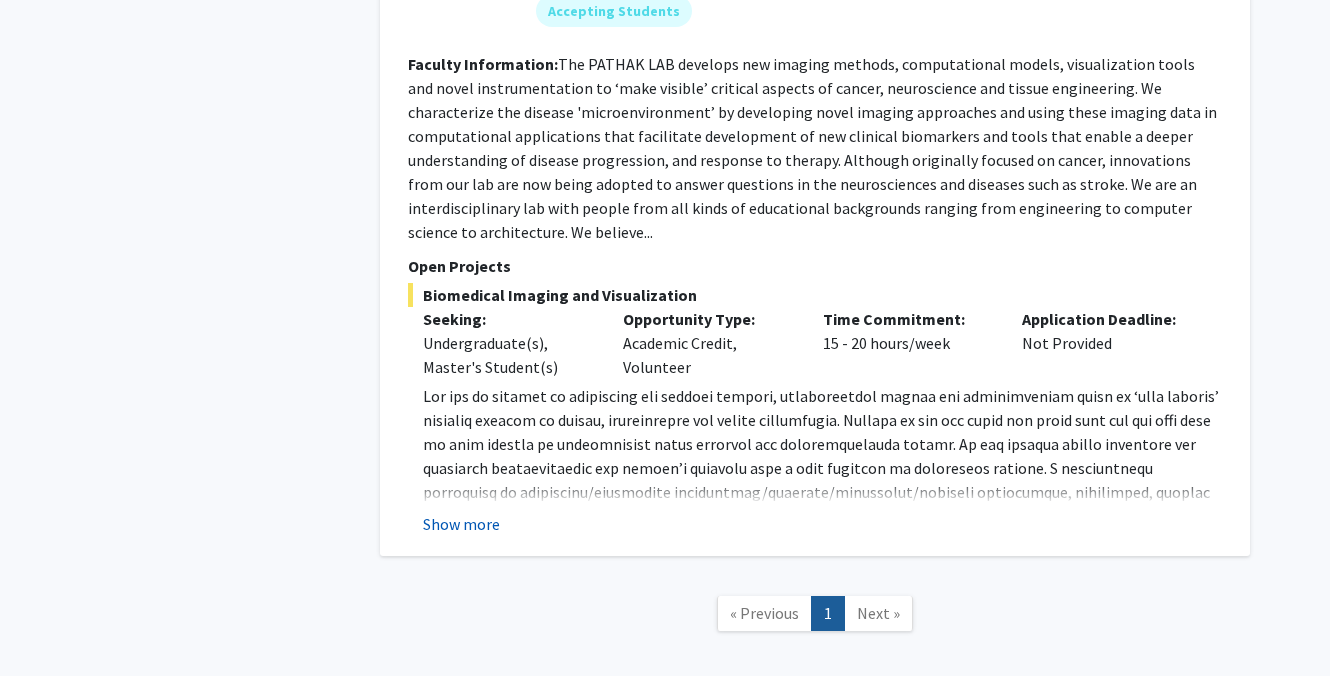 click on "Show more" 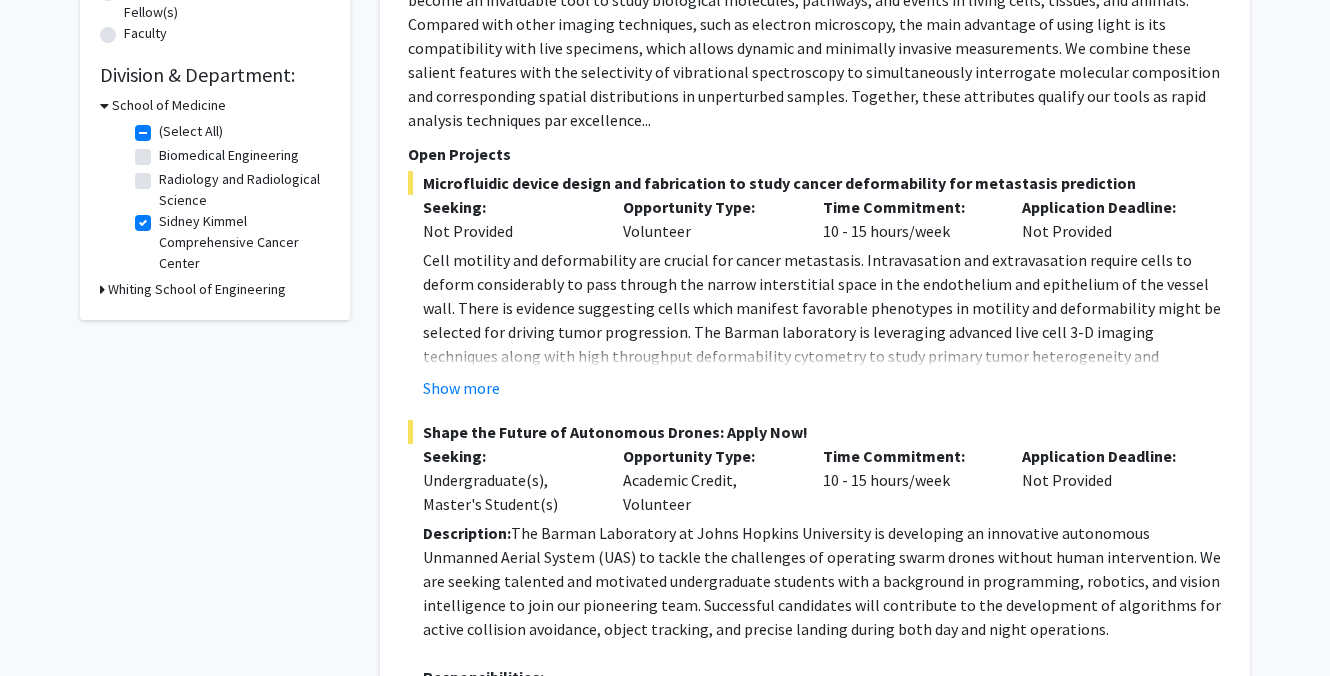 scroll, scrollTop: 0, scrollLeft: 0, axis: both 